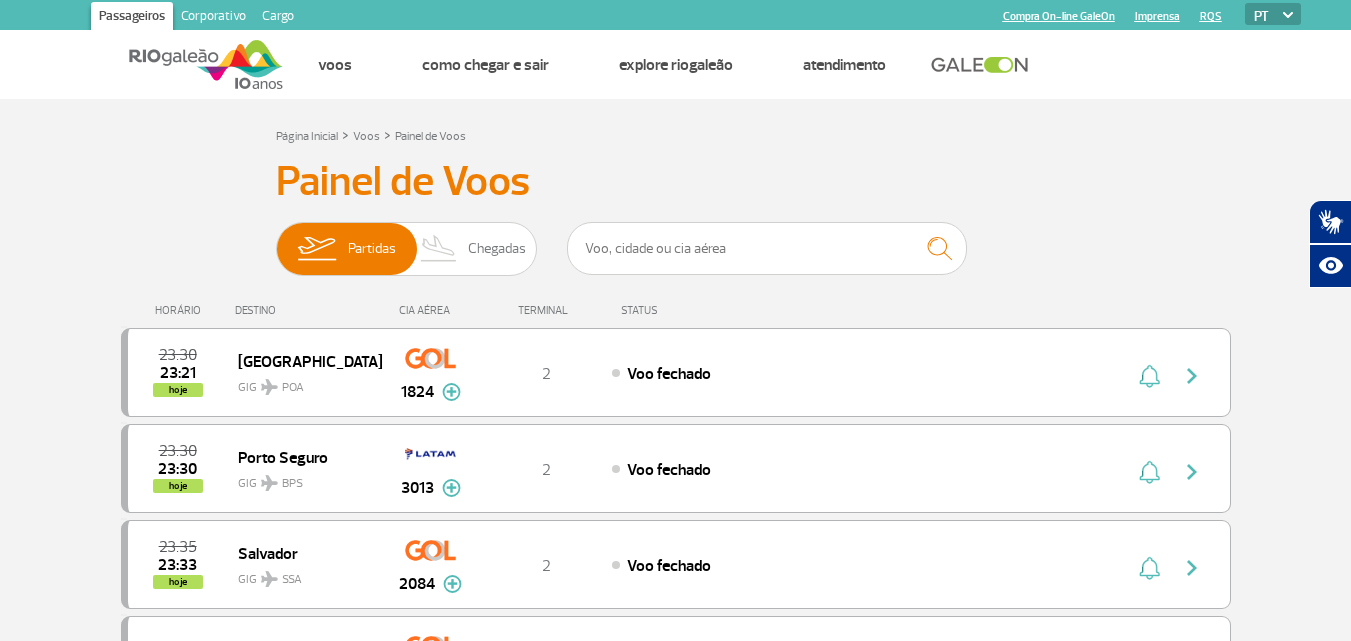 scroll, scrollTop: 0, scrollLeft: 0, axis: both 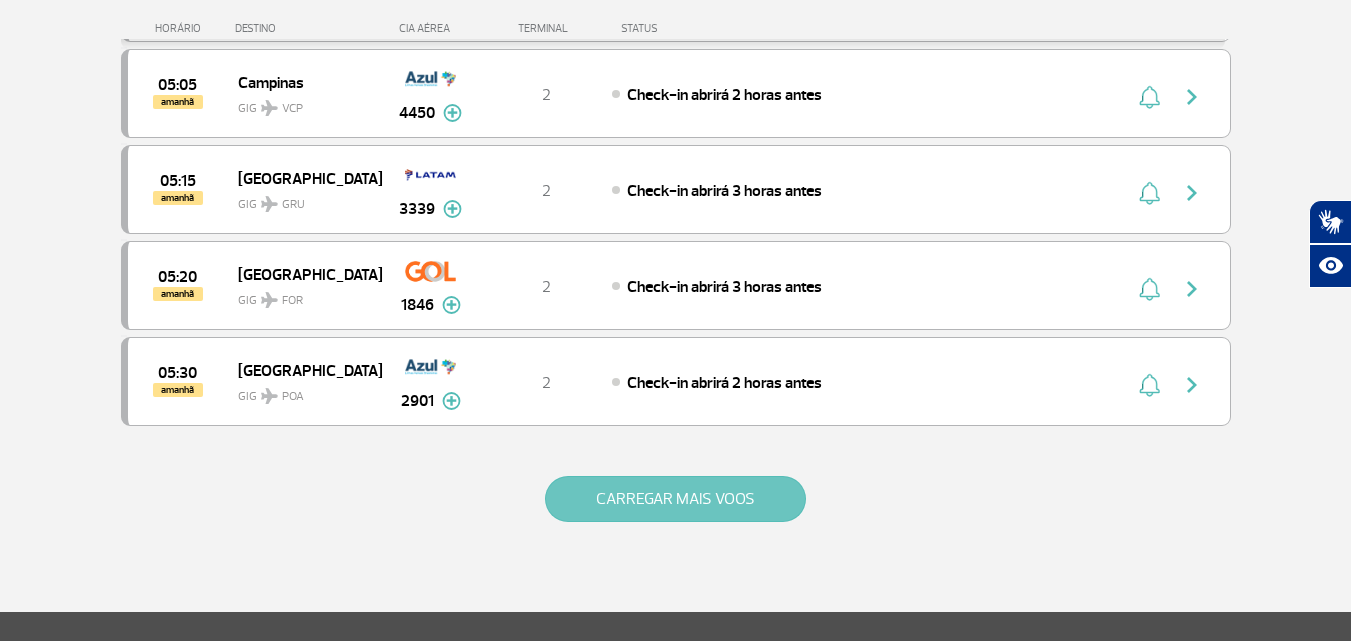 click on "CARREGAR MAIS VOOS" at bounding box center (675, 499) 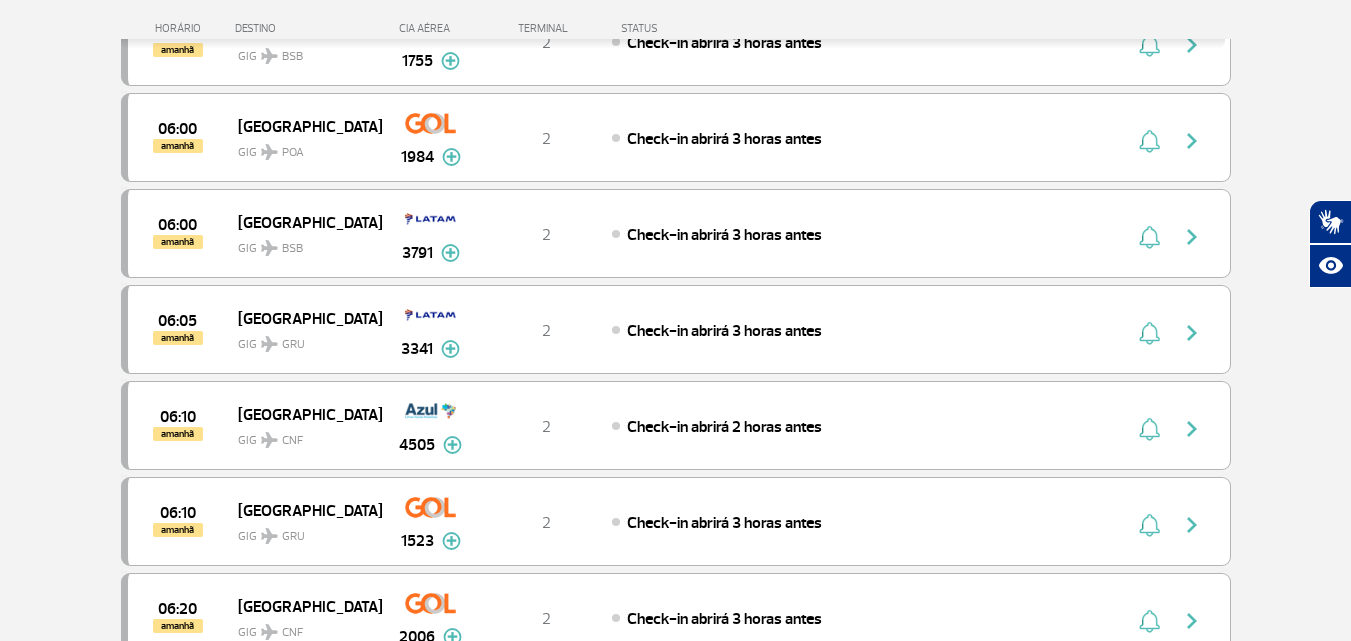 scroll, scrollTop: 2333, scrollLeft: 0, axis: vertical 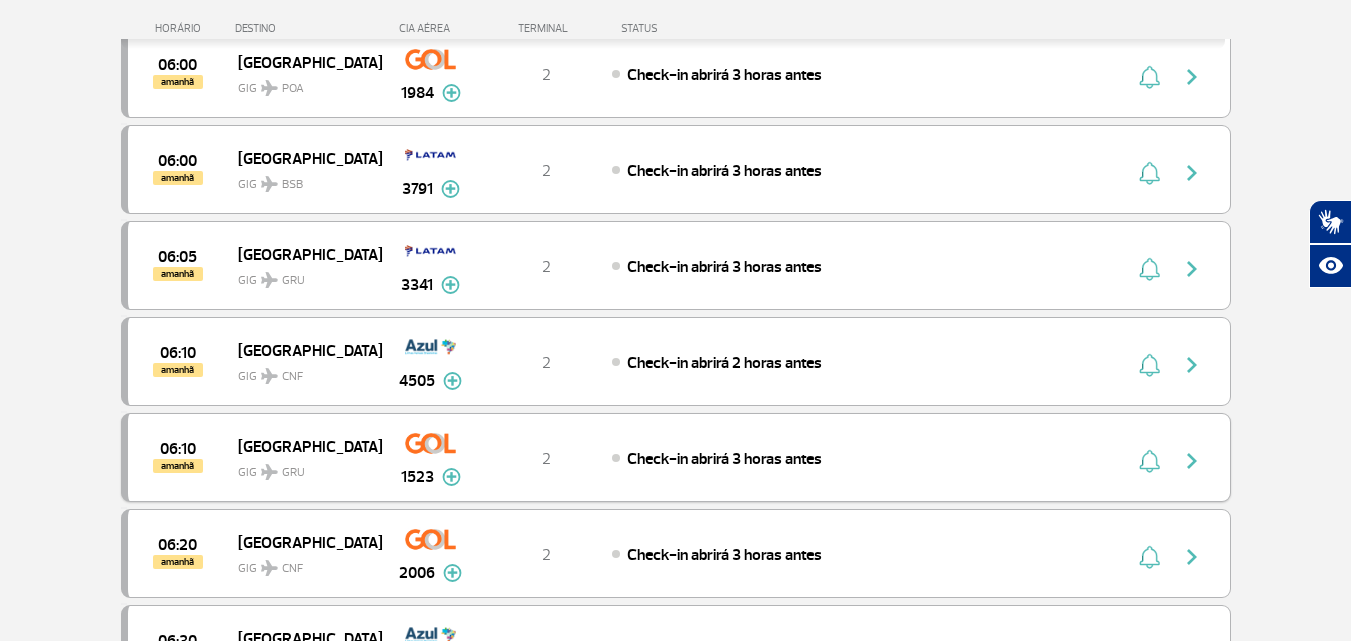 click at bounding box center (451, 477) 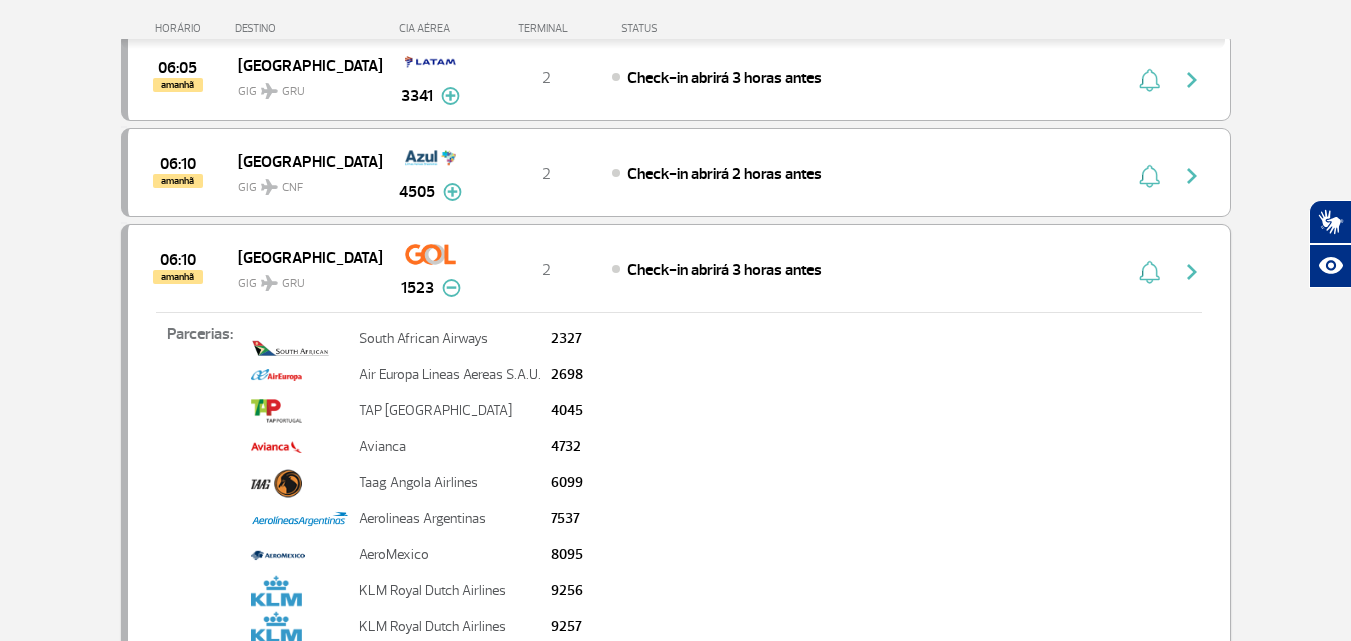 scroll, scrollTop: 2500, scrollLeft: 0, axis: vertical 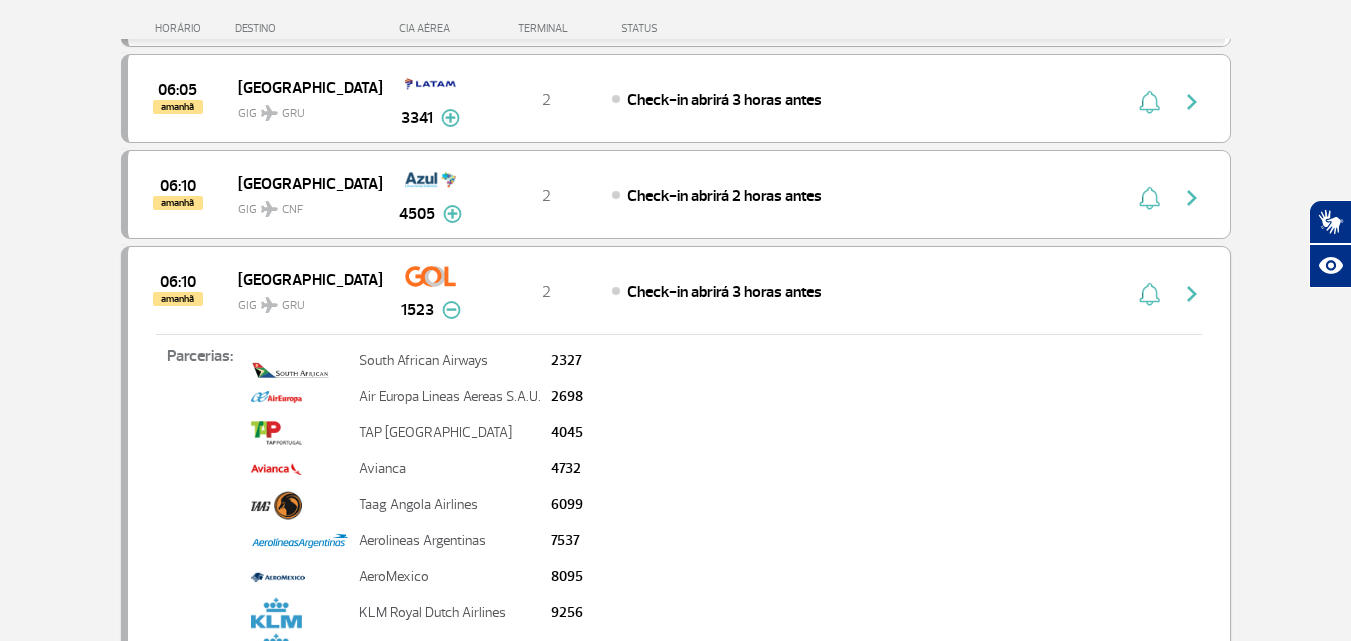 click on "2" at bounding box center (546, 291) 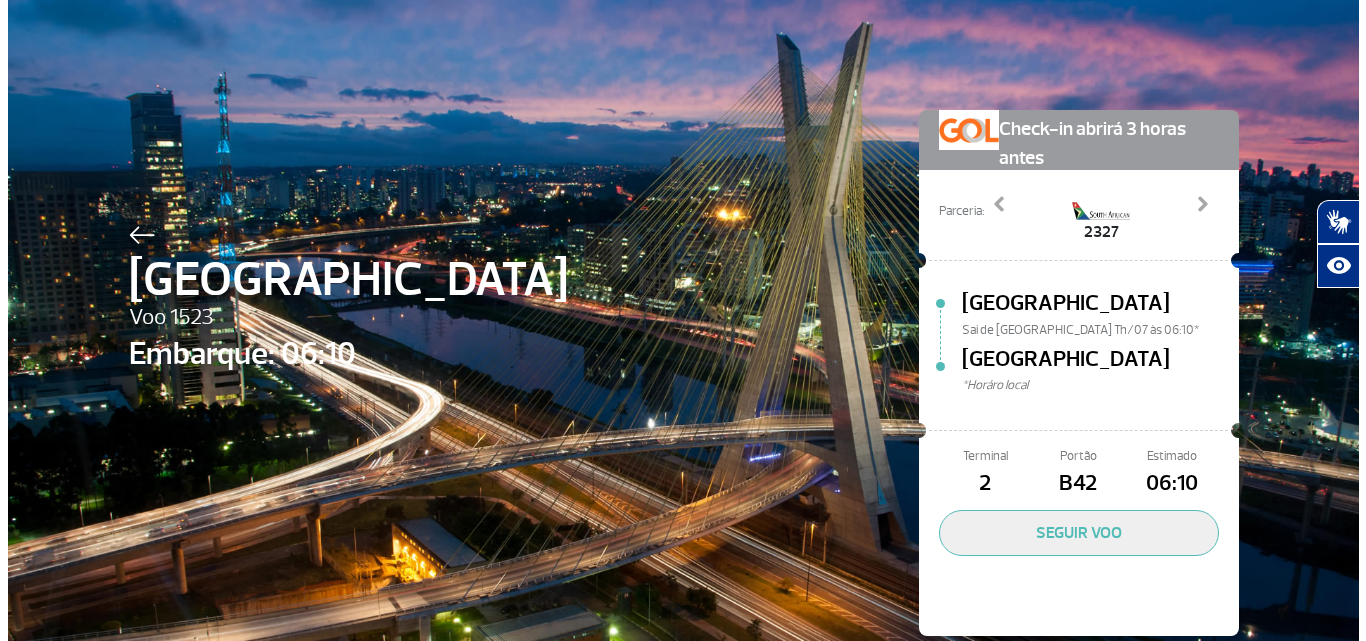 scroll, scrollTop: 0, scrollLeft: 0, axis: both 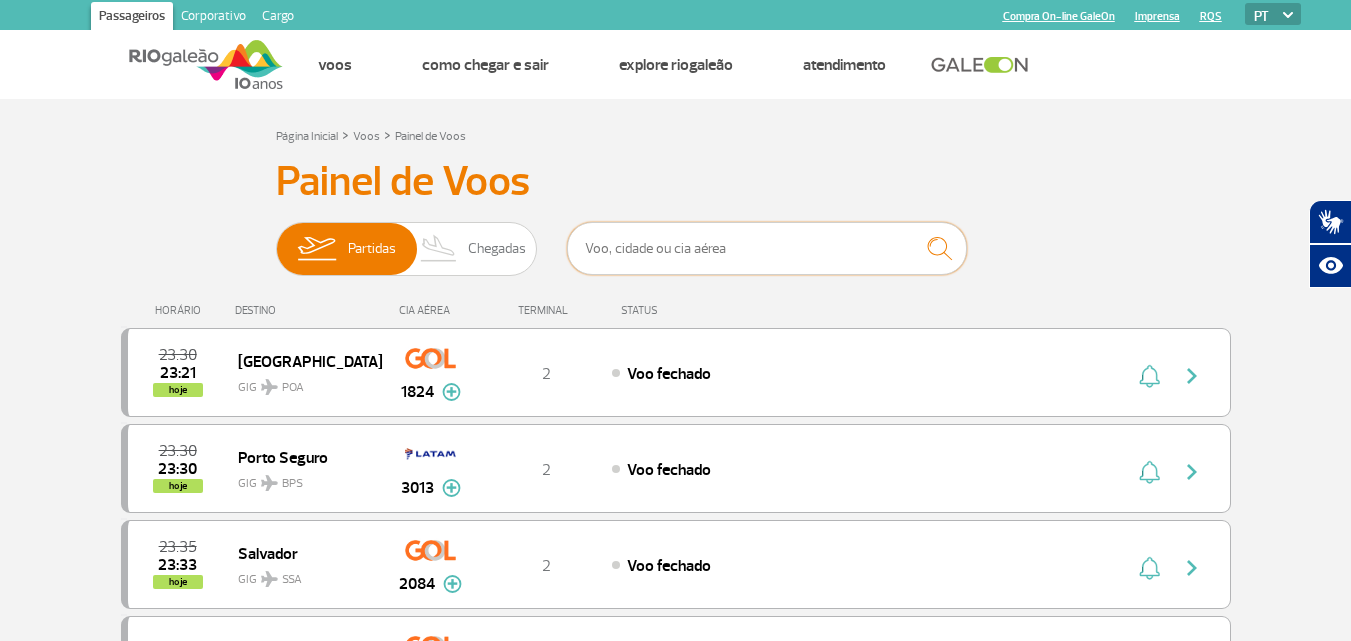 click at bounding box center [767, 248] 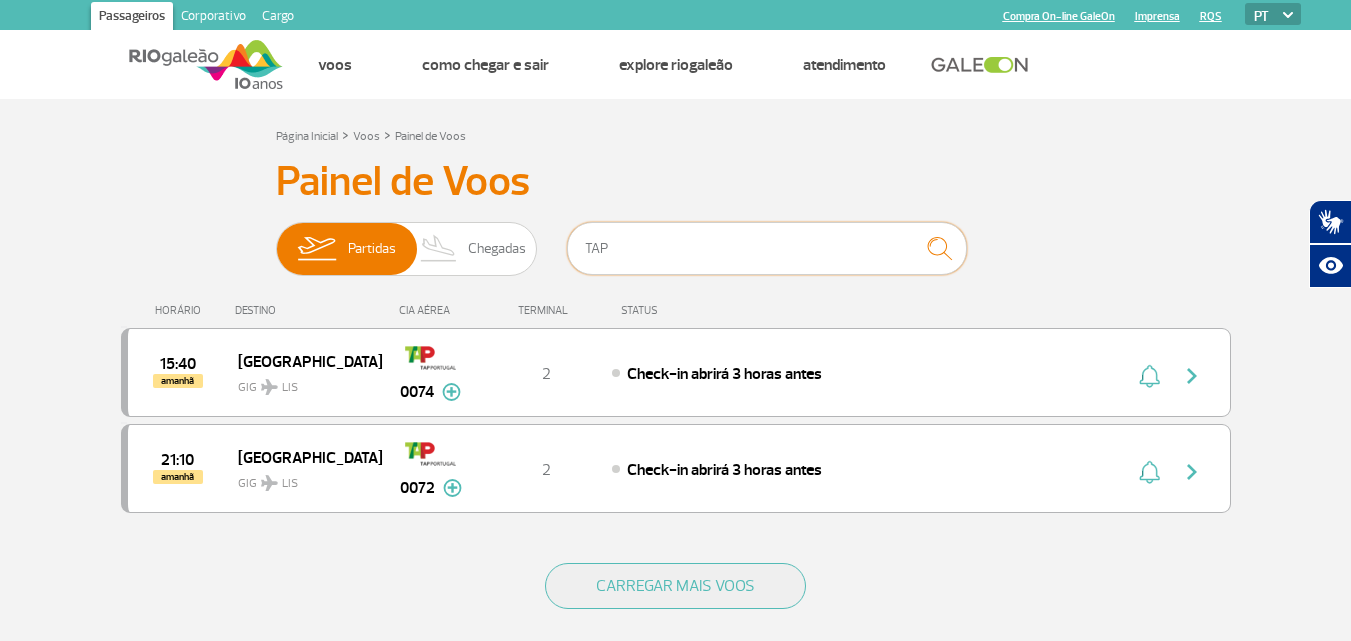 type on "TAP" 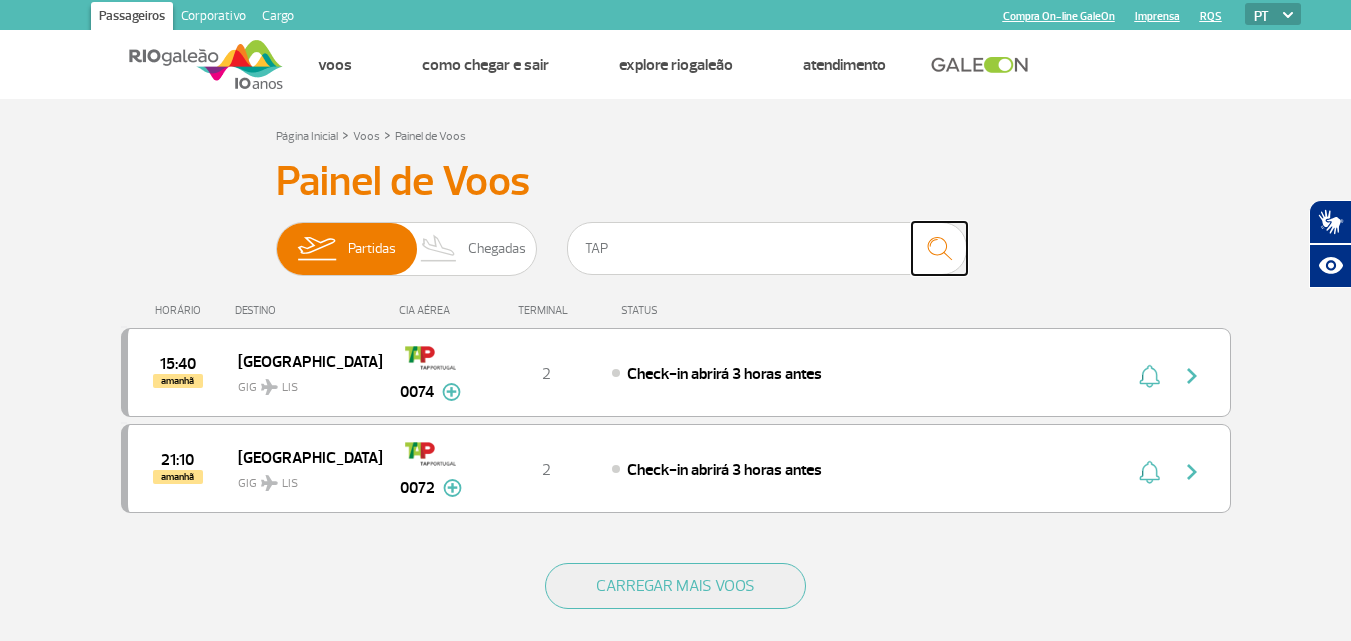 click at bounding box center (939, 248) 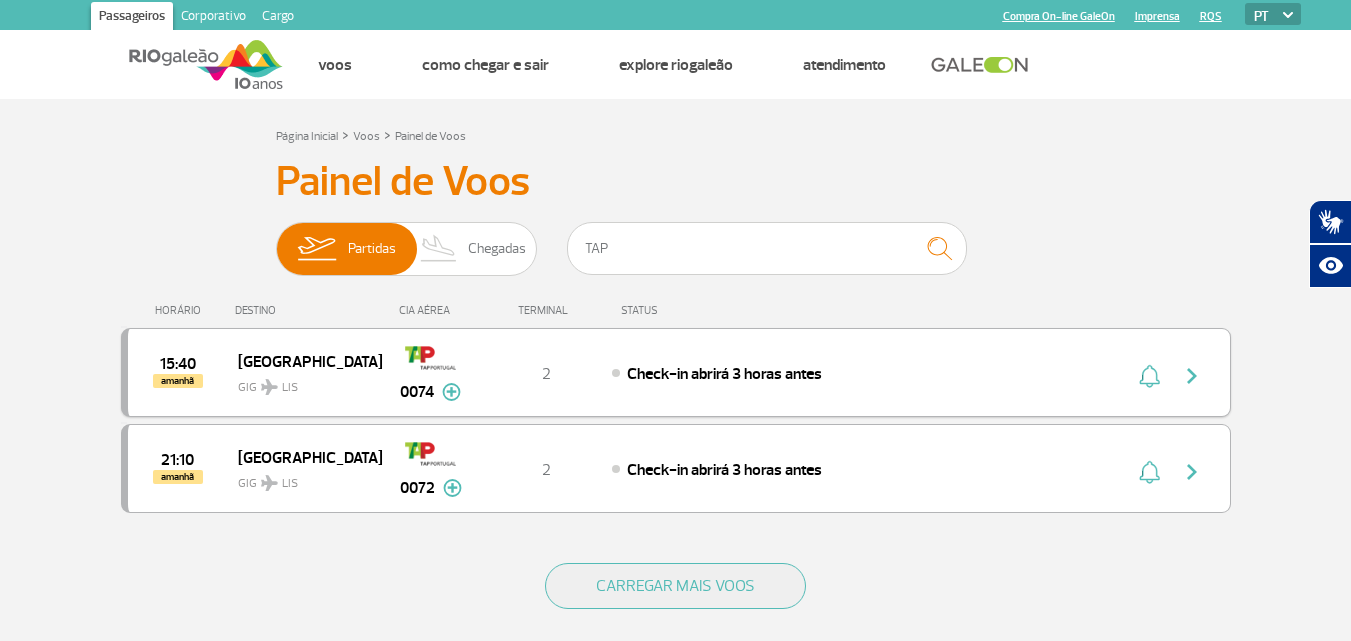 click on "15:40 amanhã Lisboa GIG  LIS 0074 2  Check-in abrirá 3 horas antes  Parcerias:  Etihad Airways   2720   Emirates Airlines   4813   Beijing Capital Airlines   5438   Azul Linhas Aéreas   7114   El Al Israel Airlines   9091" at bounding box center [676, 372] 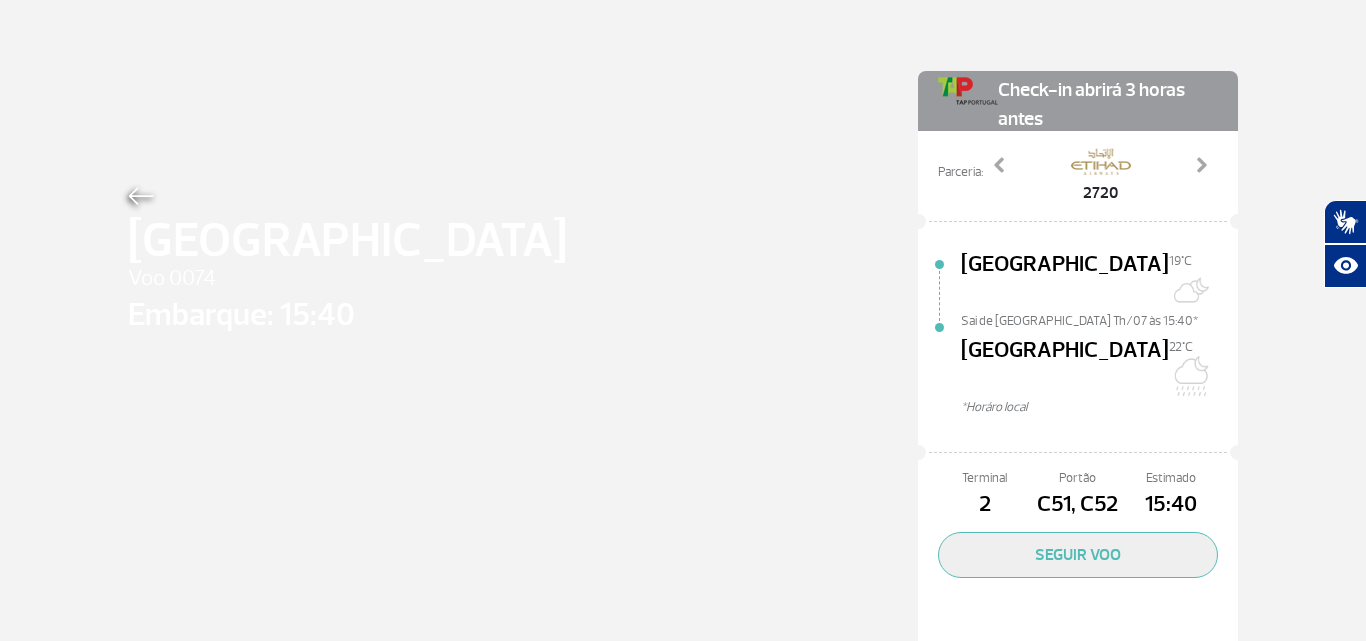 scroll, scrollTop: 58, scrollLeft: 0, axis: vertical 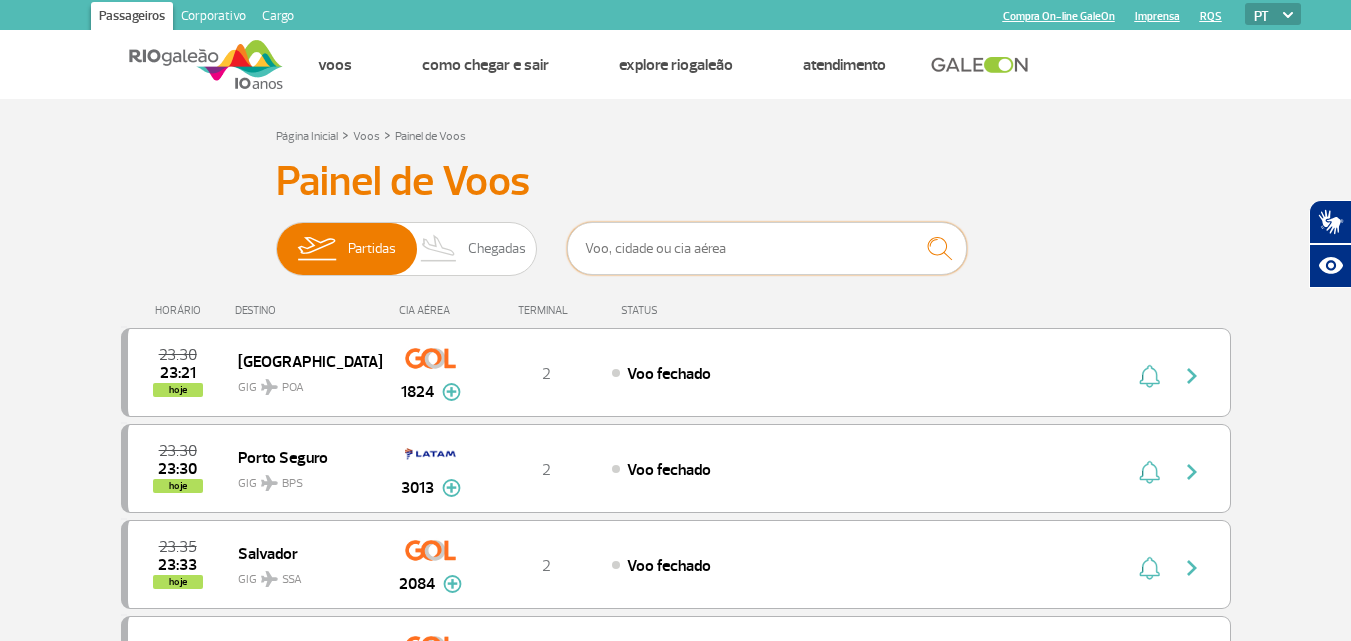 click at bounding box center [767, 248] 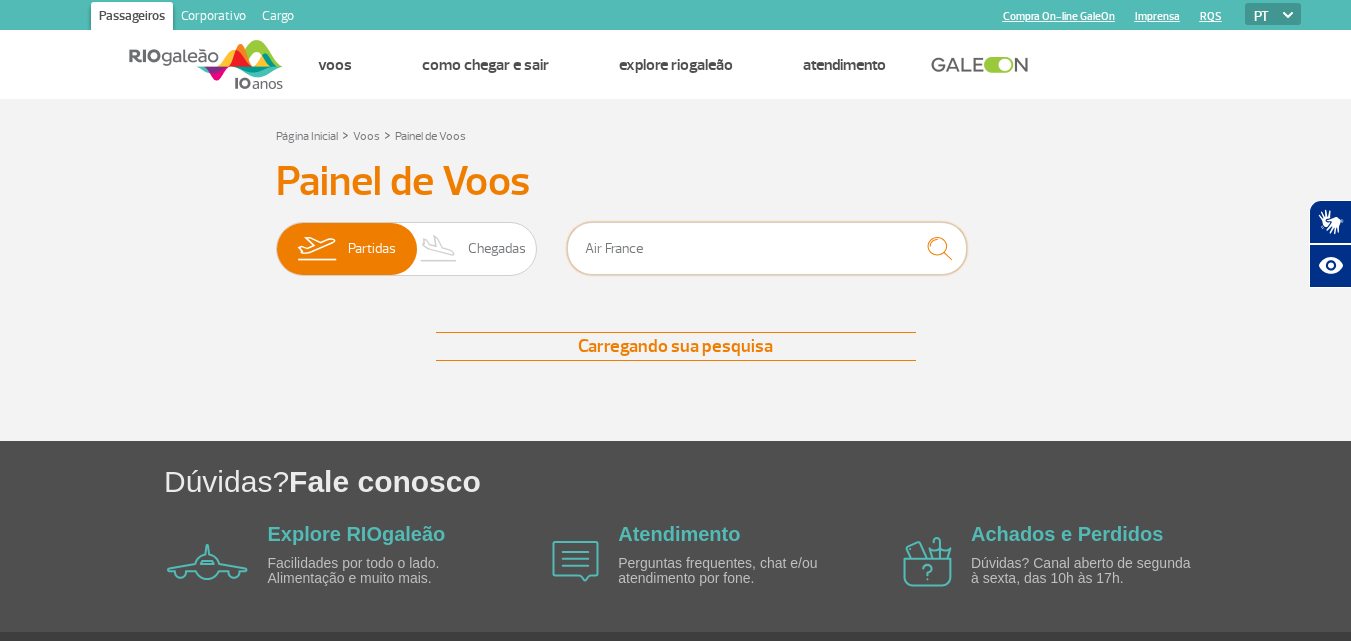 type on "Air France" 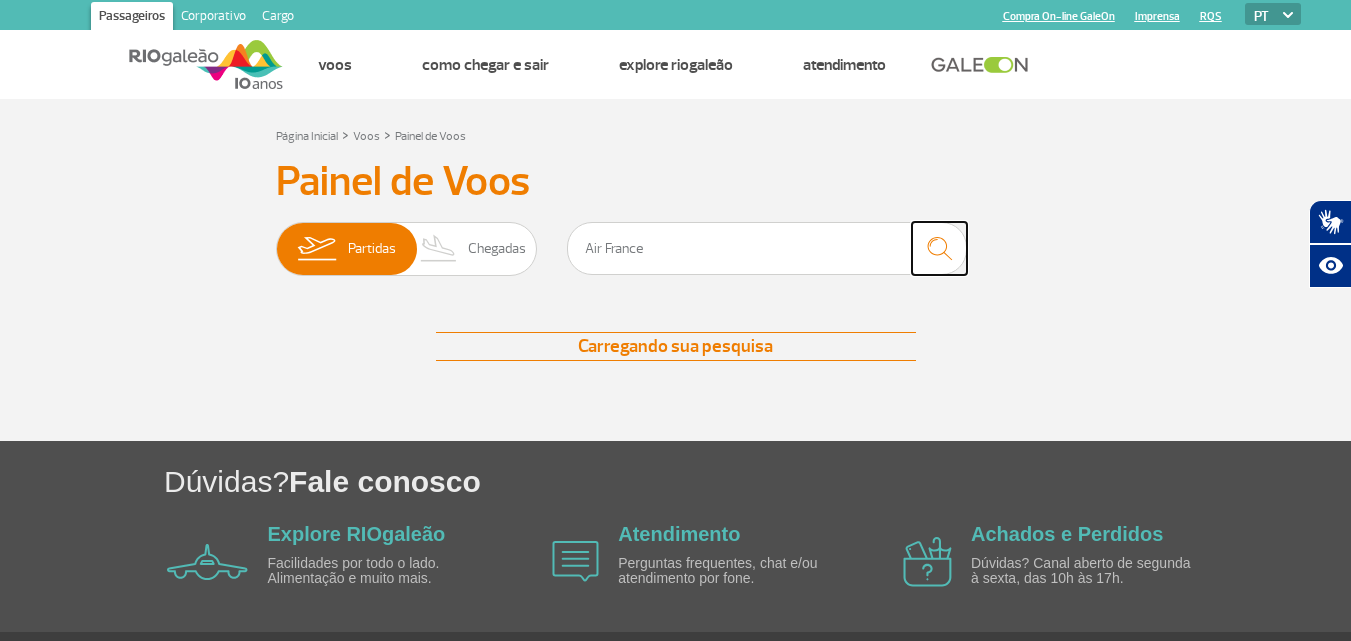 click at bounding box center [939, 248] 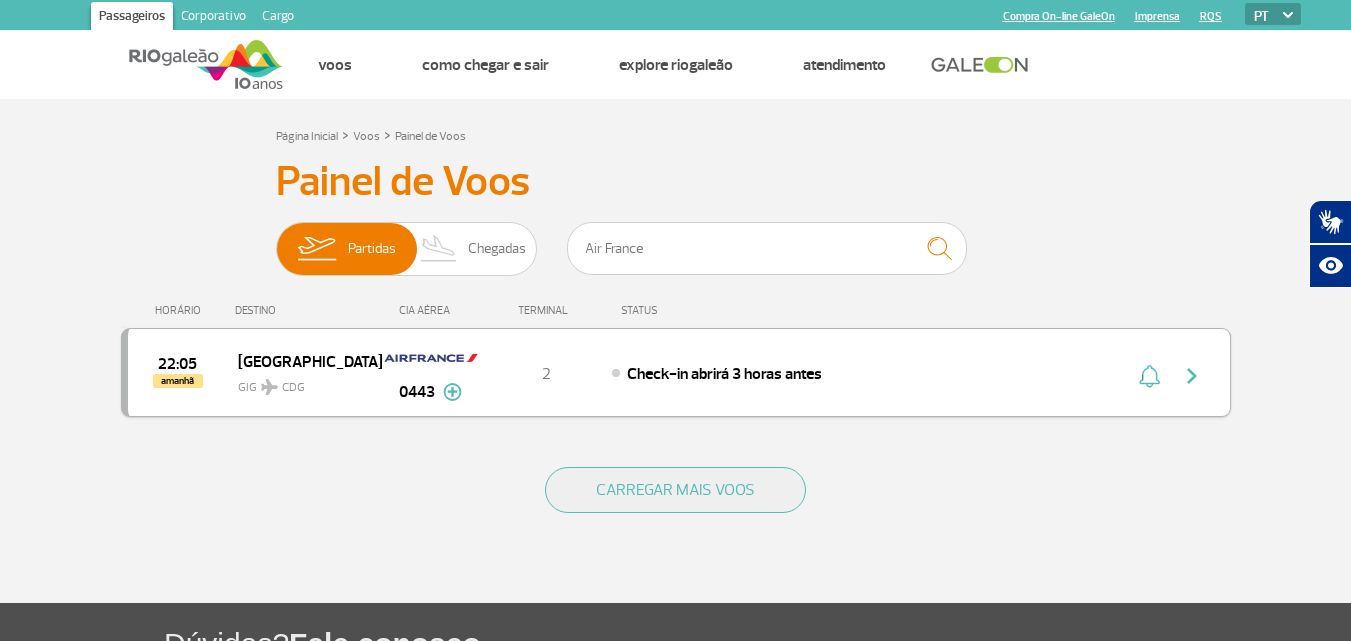 click on "Check-in abrirá 3 horas antes" at bounding box center [832, 373] 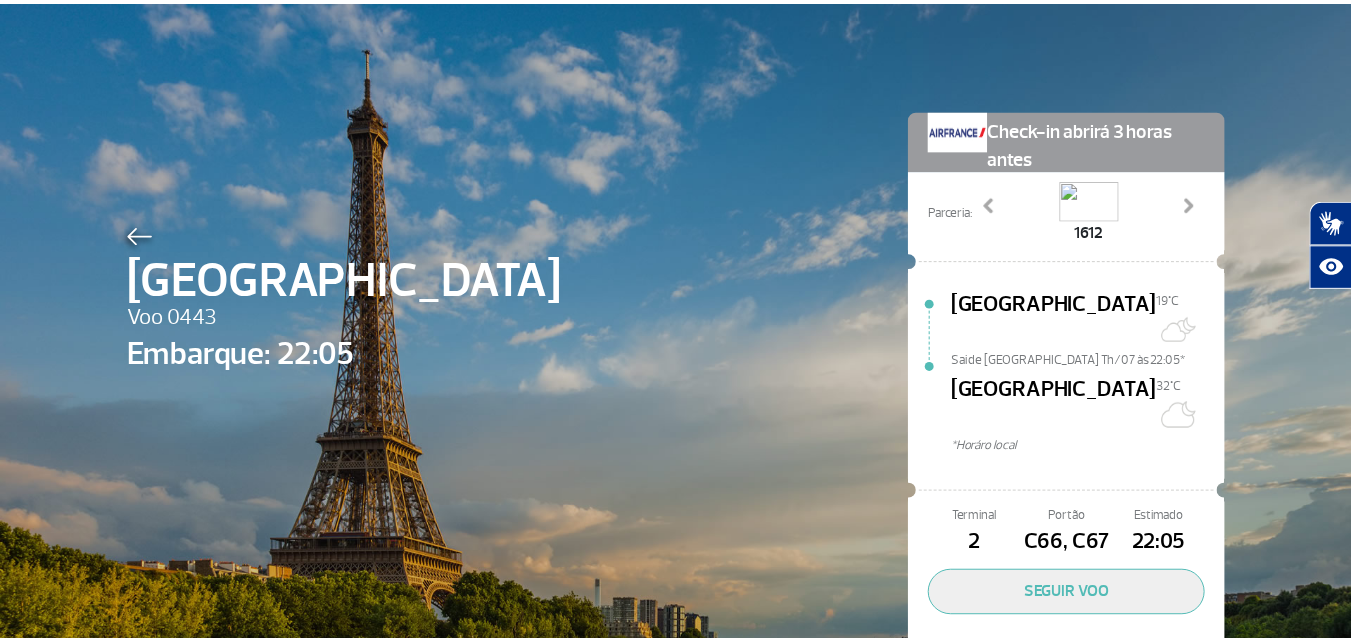 scroll, scrollTop: 58, scrollLeft: 0, axis: vertical 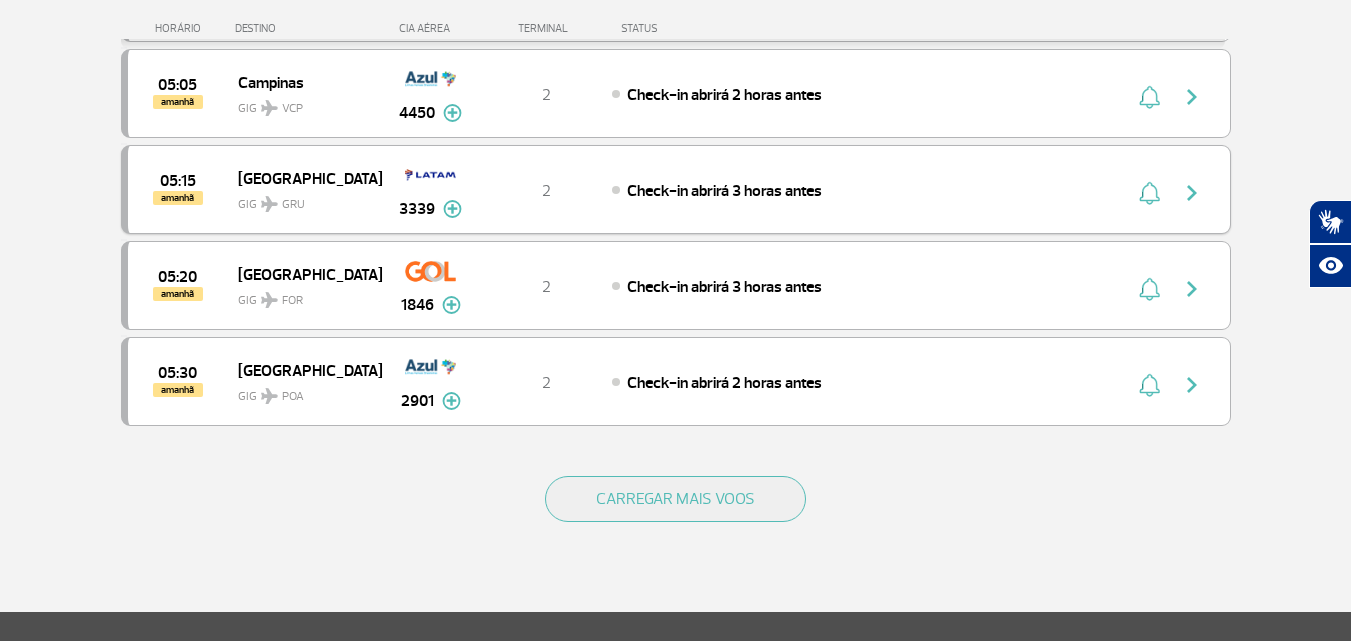 click on "GIG  GRU" at bounding box center (302, 199) 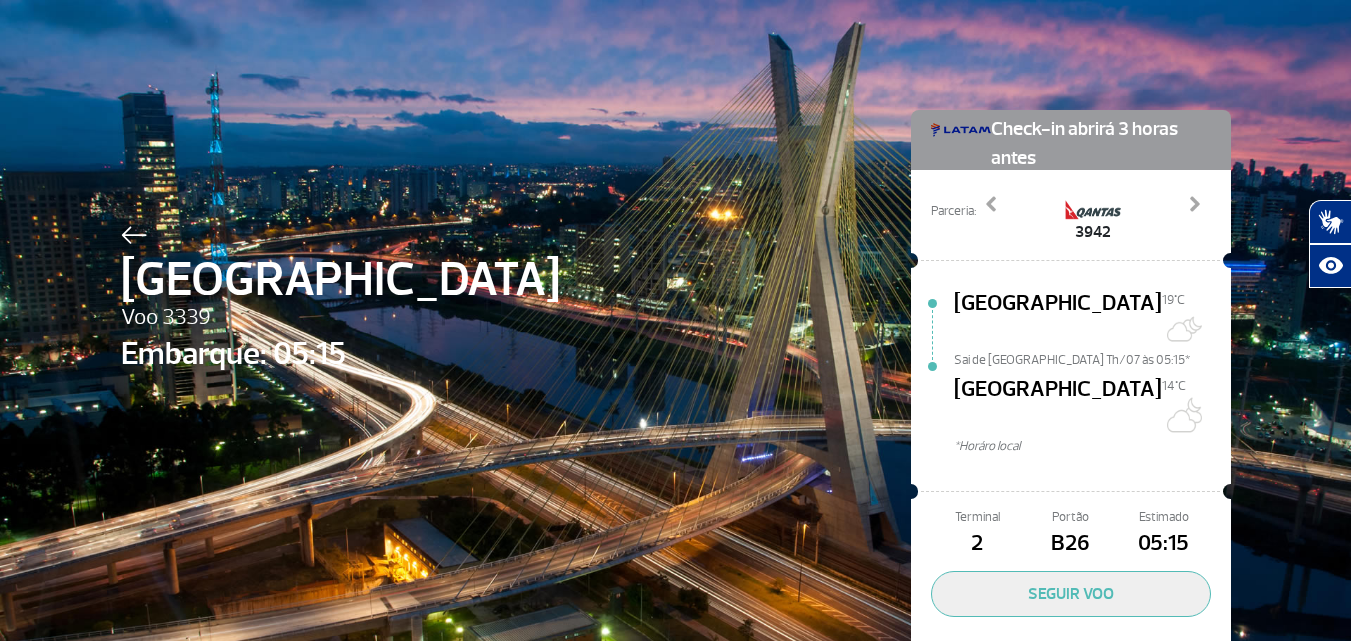 scroll, scrollTop: 0, scrollLeft: 0, axis: both 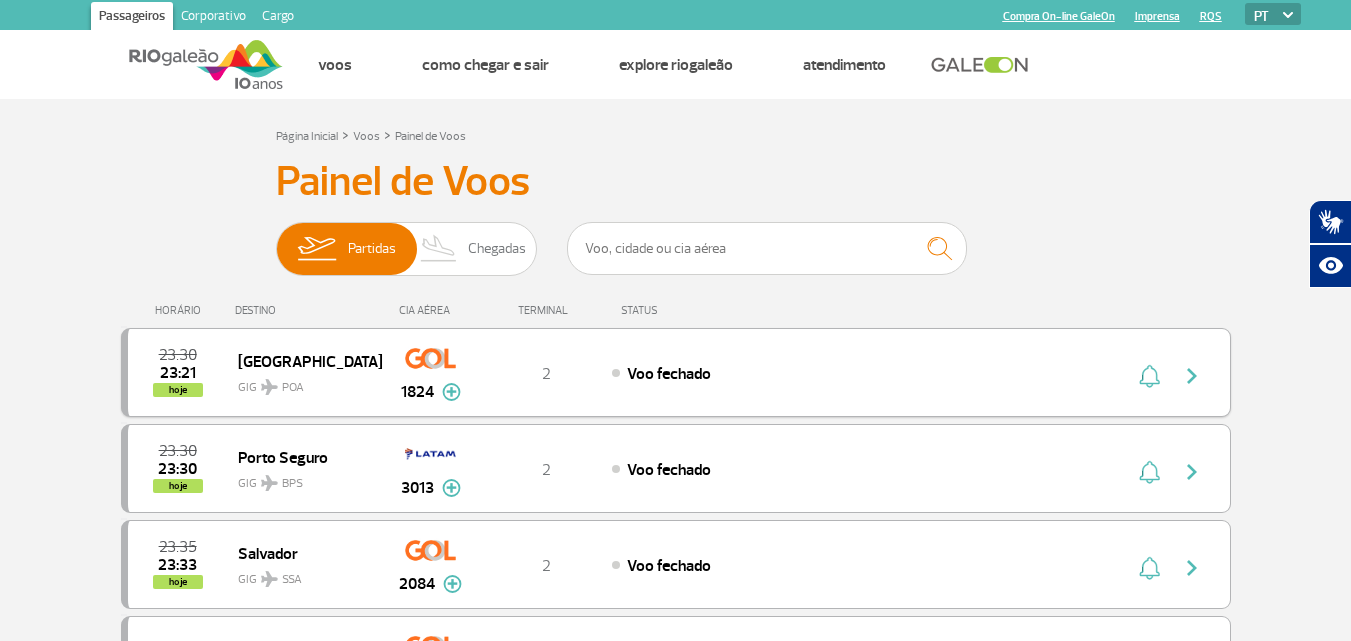 click on "[GEOGRAPHIC_DATA]" at bounding box center [302, 361] 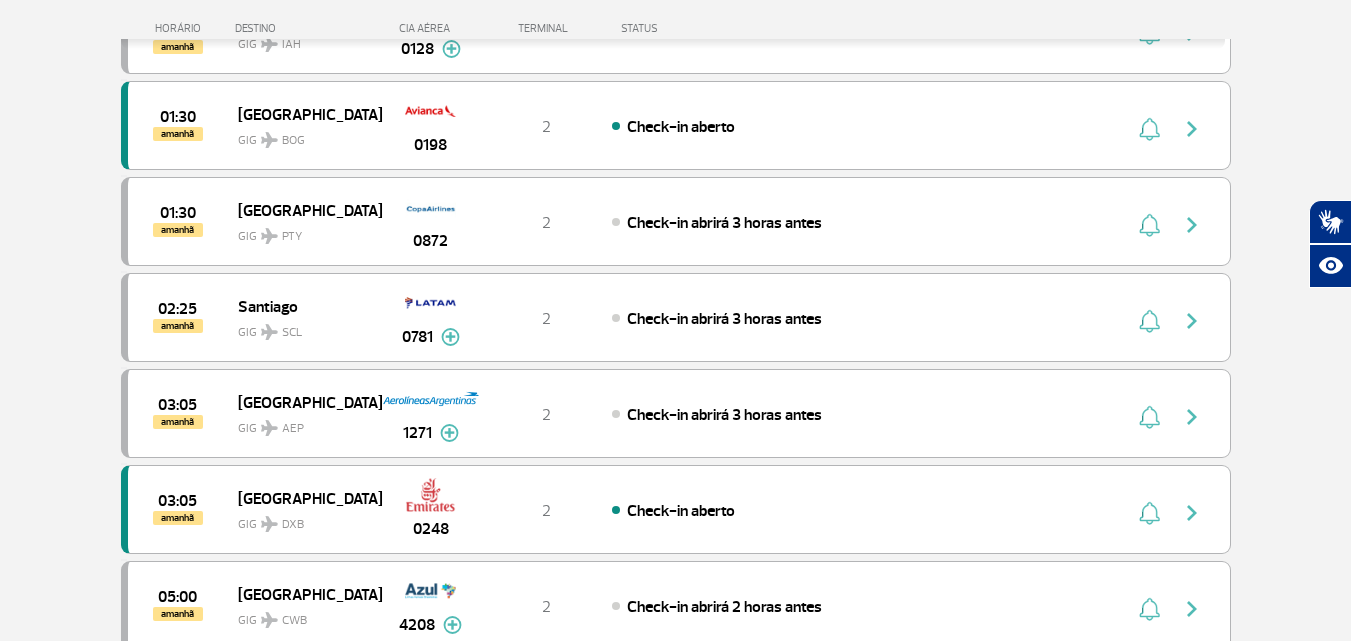 scroll, scrollTop: 1333, scrollLeft: 0, axis: vertical 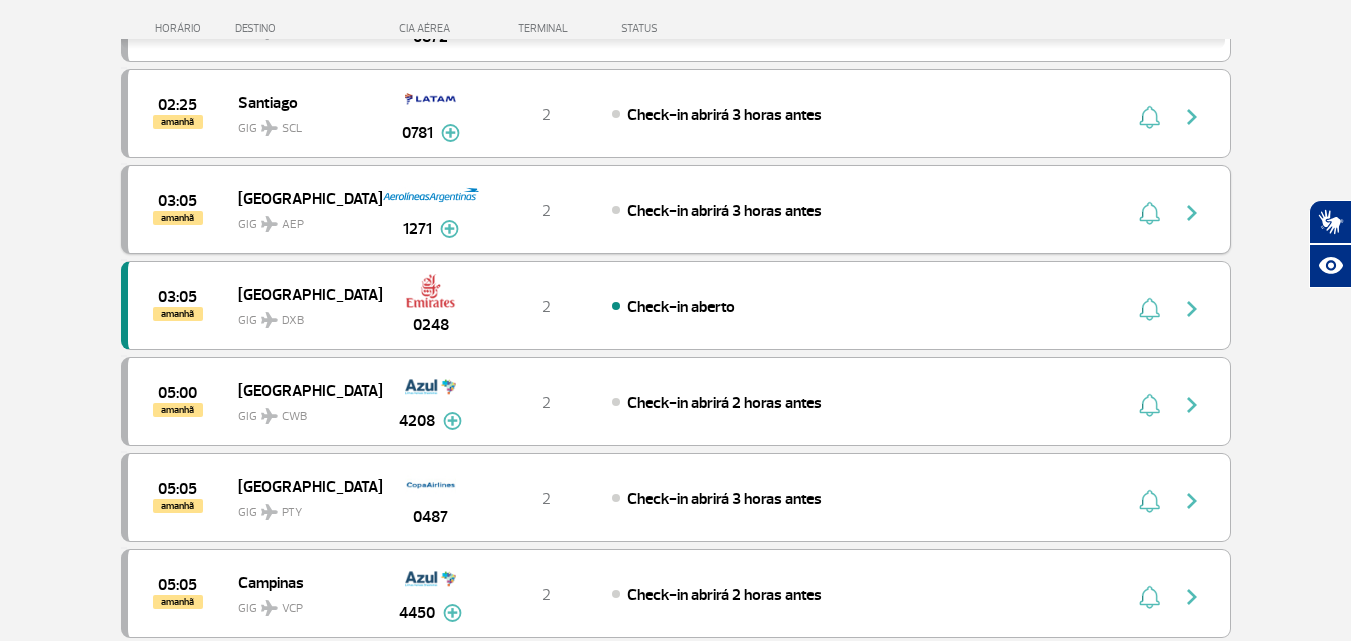 click on "[GEOGRAPHIC_DATA]" at bounding box center [302, 198] 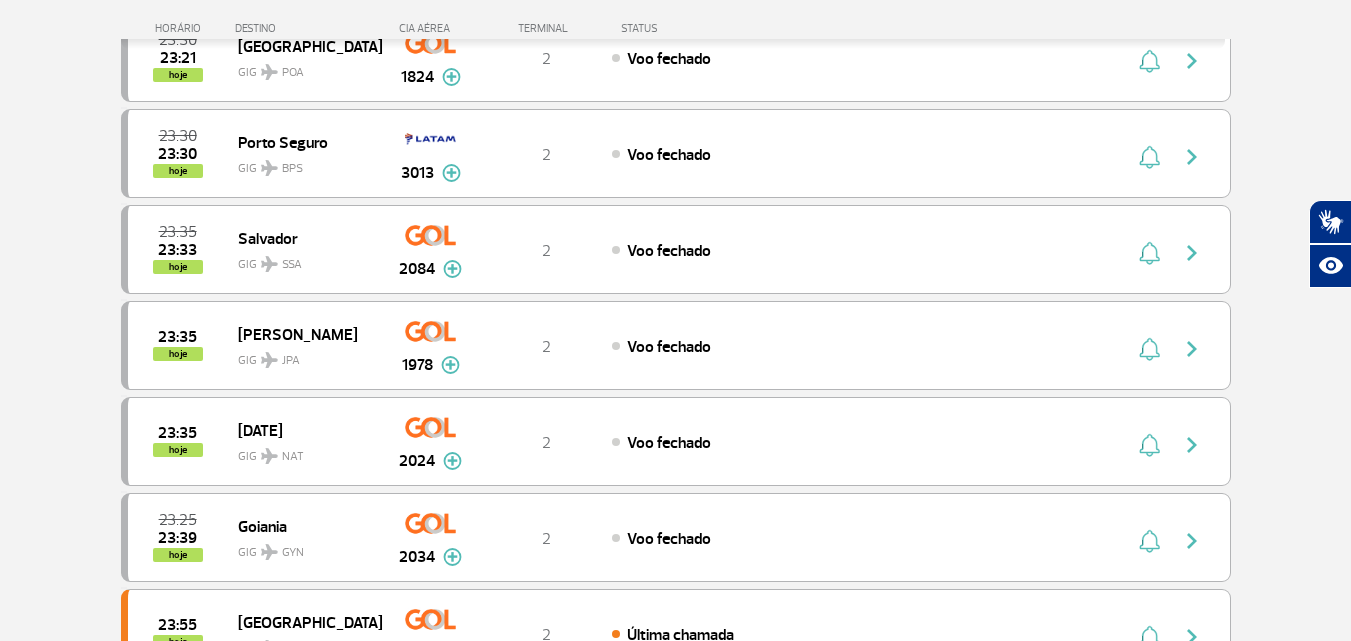 scroll, scrollTop: 0, scrollLeft: 0, axis: both 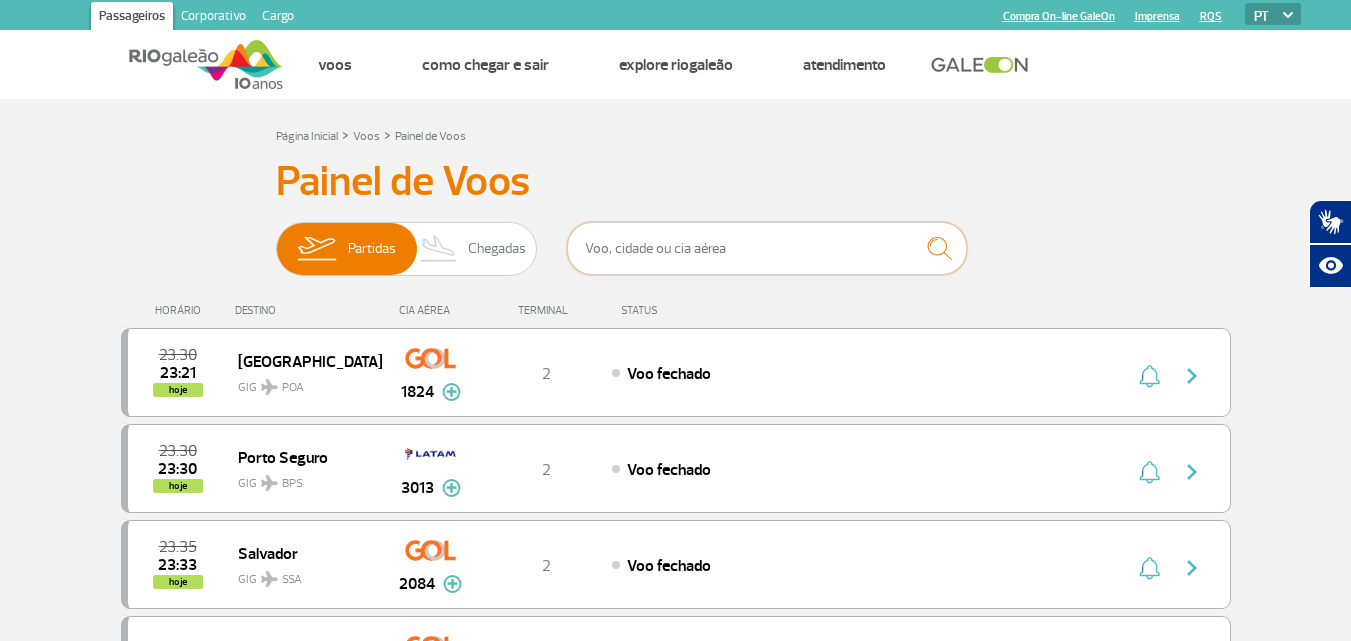click at bounding box center [767, 248] 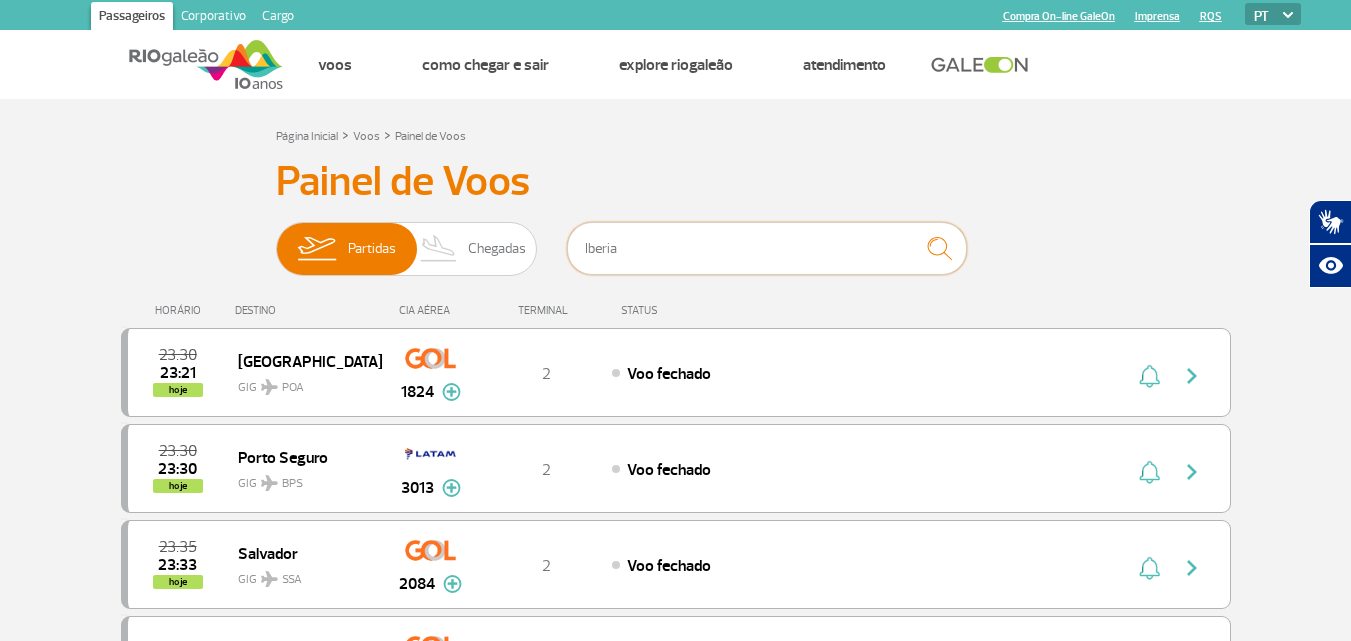 click on "Iberia" at bounding box center (767, 248) 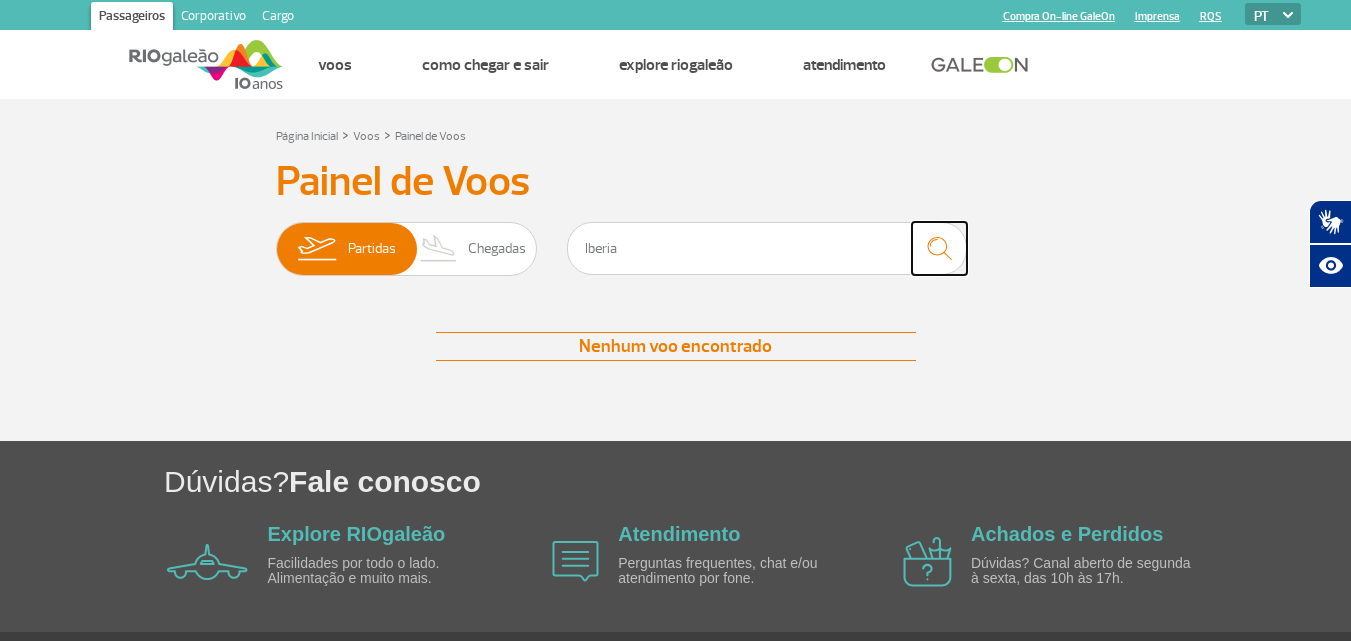 click at bounding box center [939, 248] 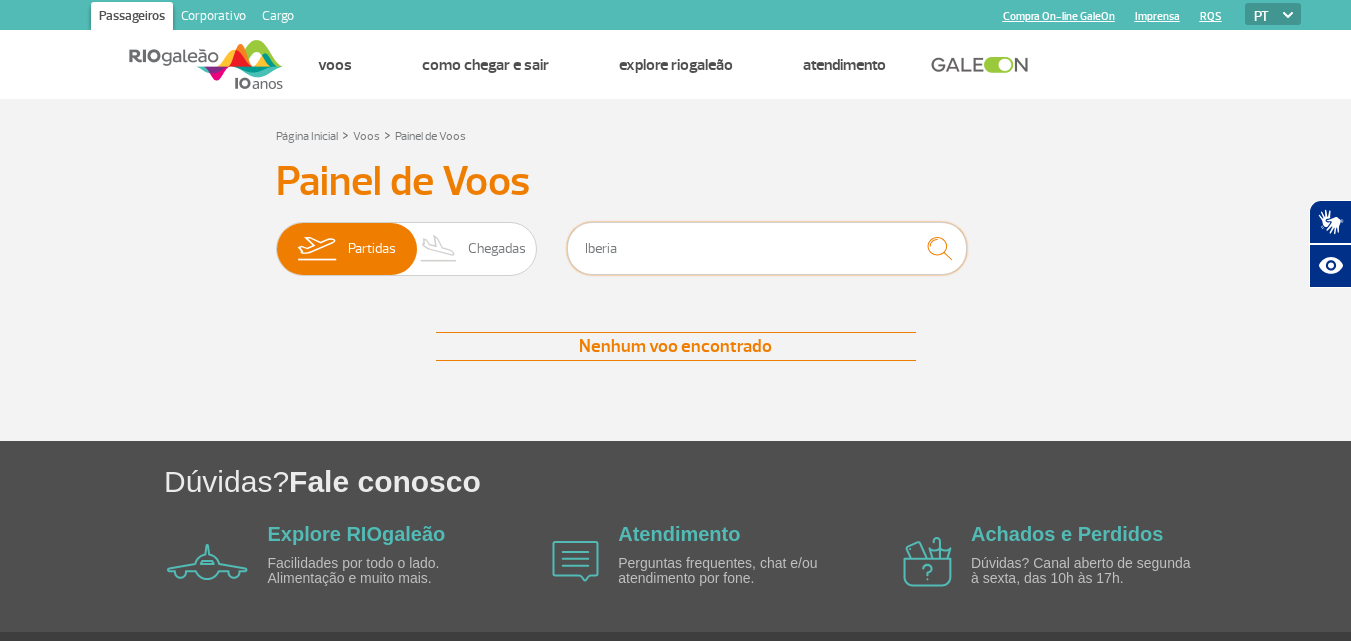 click on "Iberia" at bounding box center (767, 248) 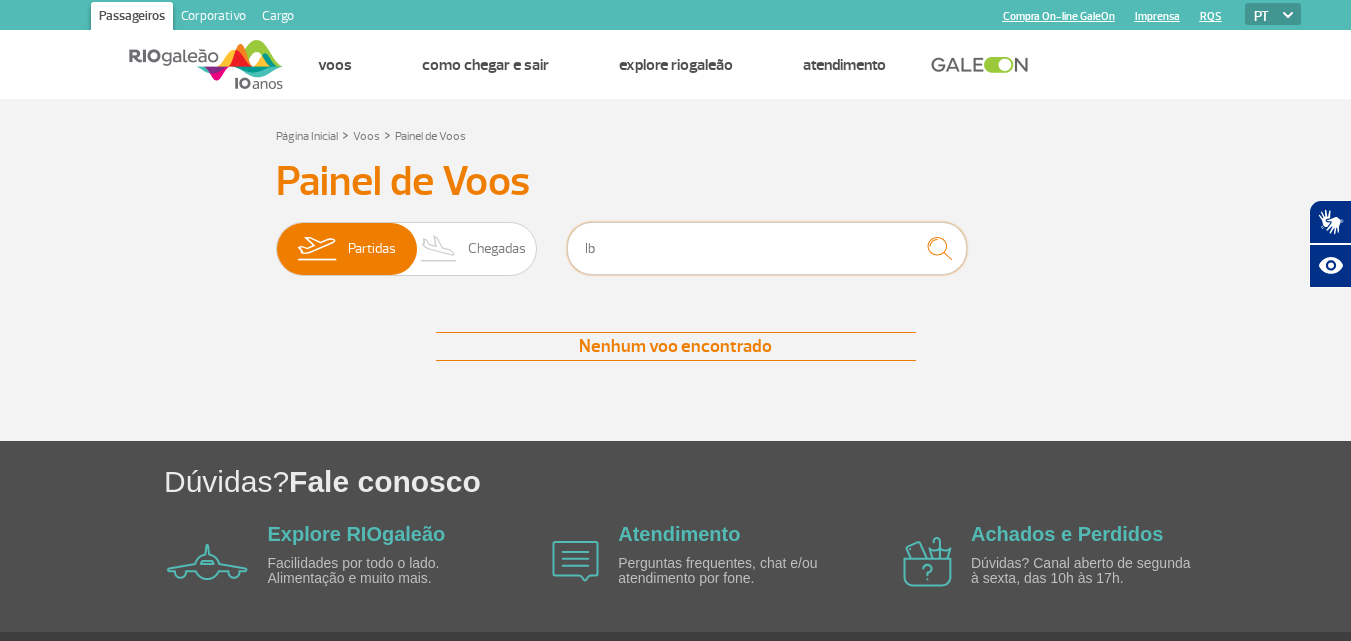 type on "I" 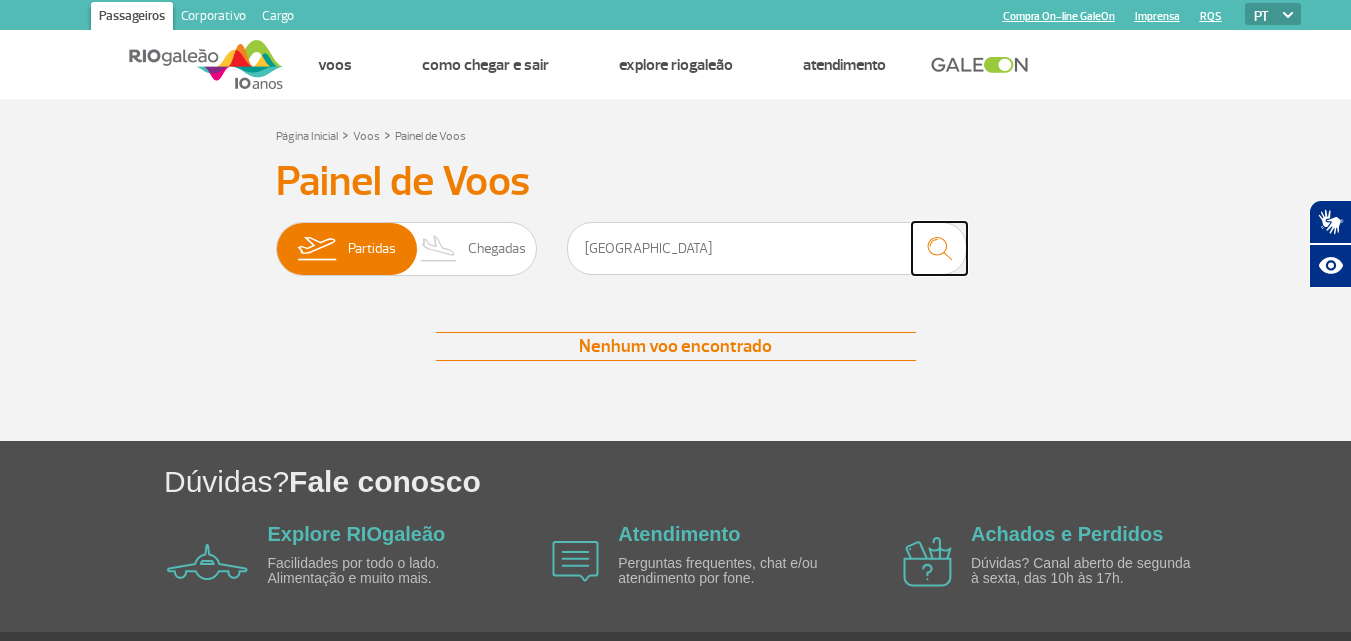click at bounding box center [939, 248] 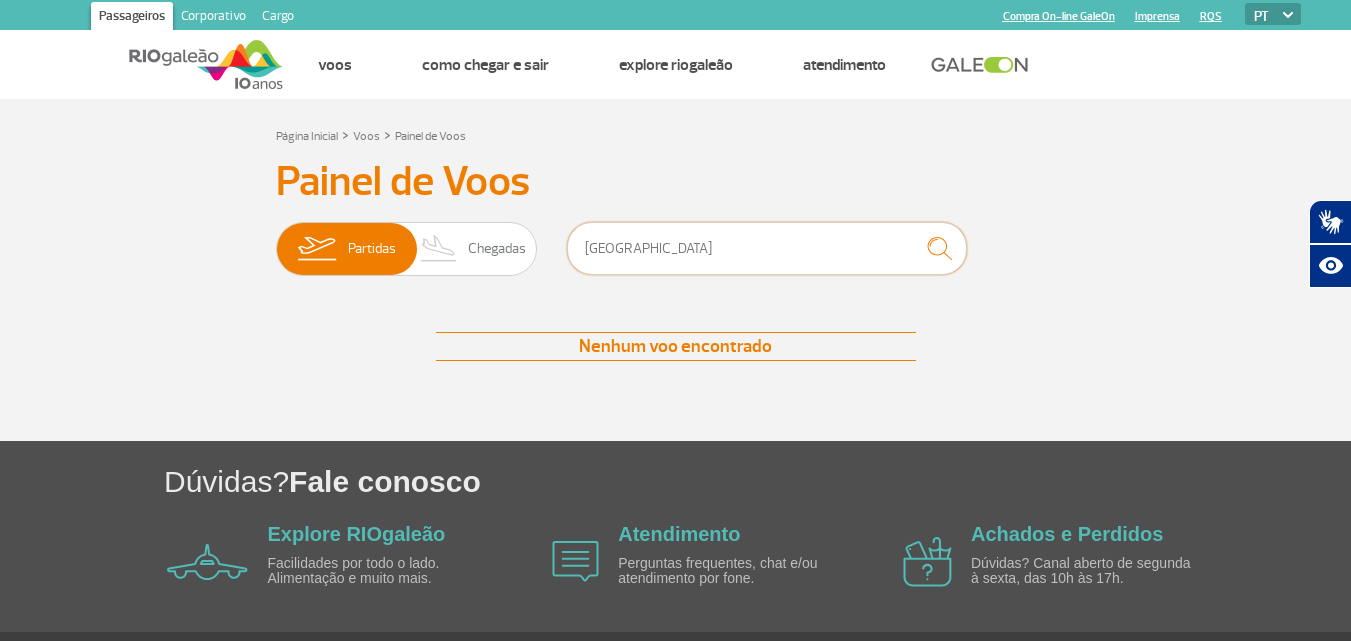 click on "[GEOGRAPHIC_DATA]" at bounding box center (767, 248) 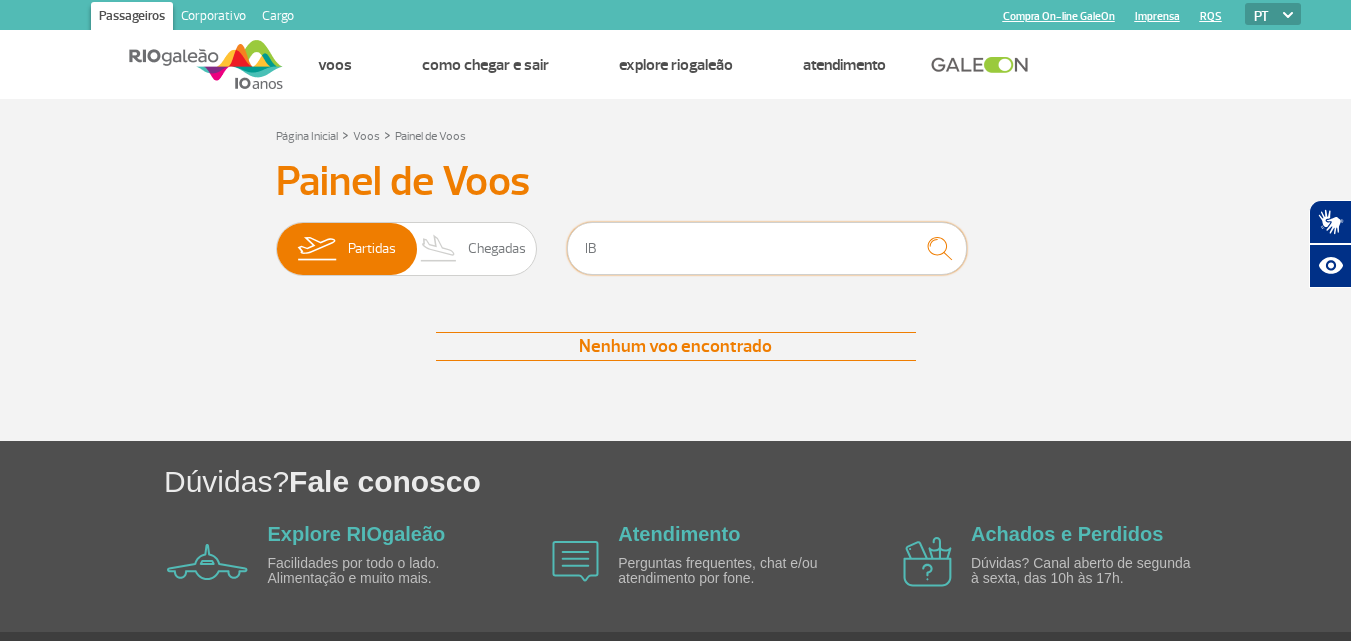 type on "I" 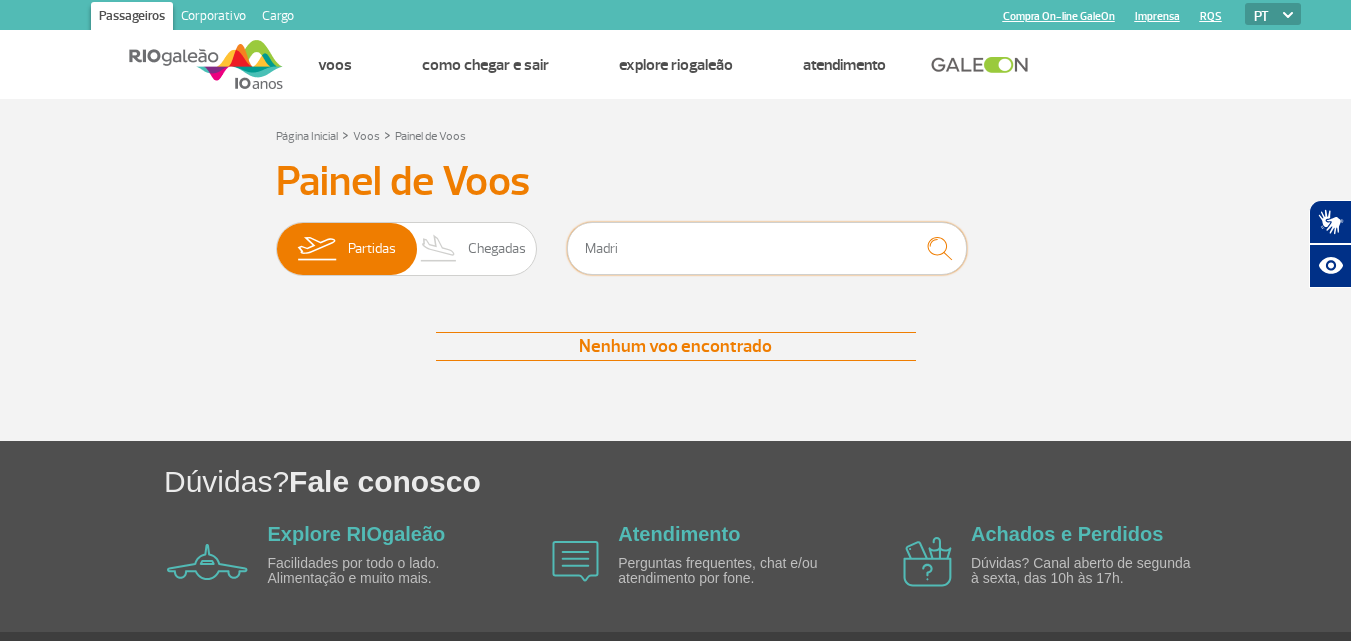 click on "Madri" at bounding box center (767, 248) 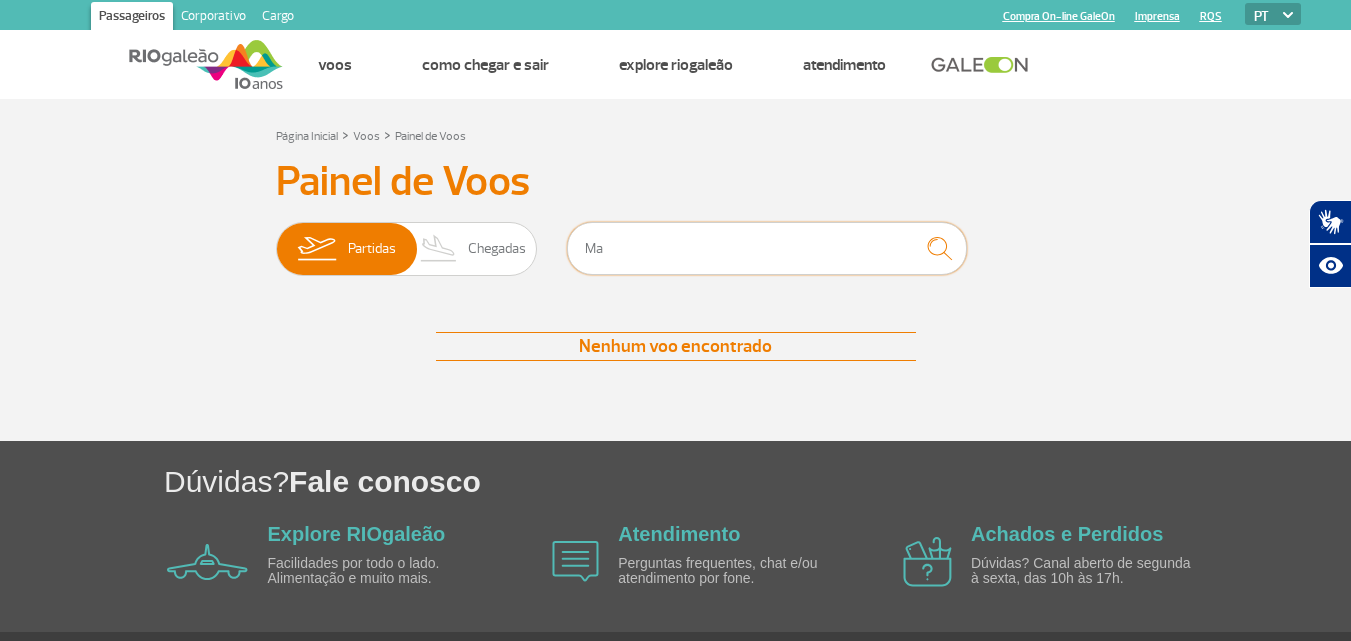 type on "M" 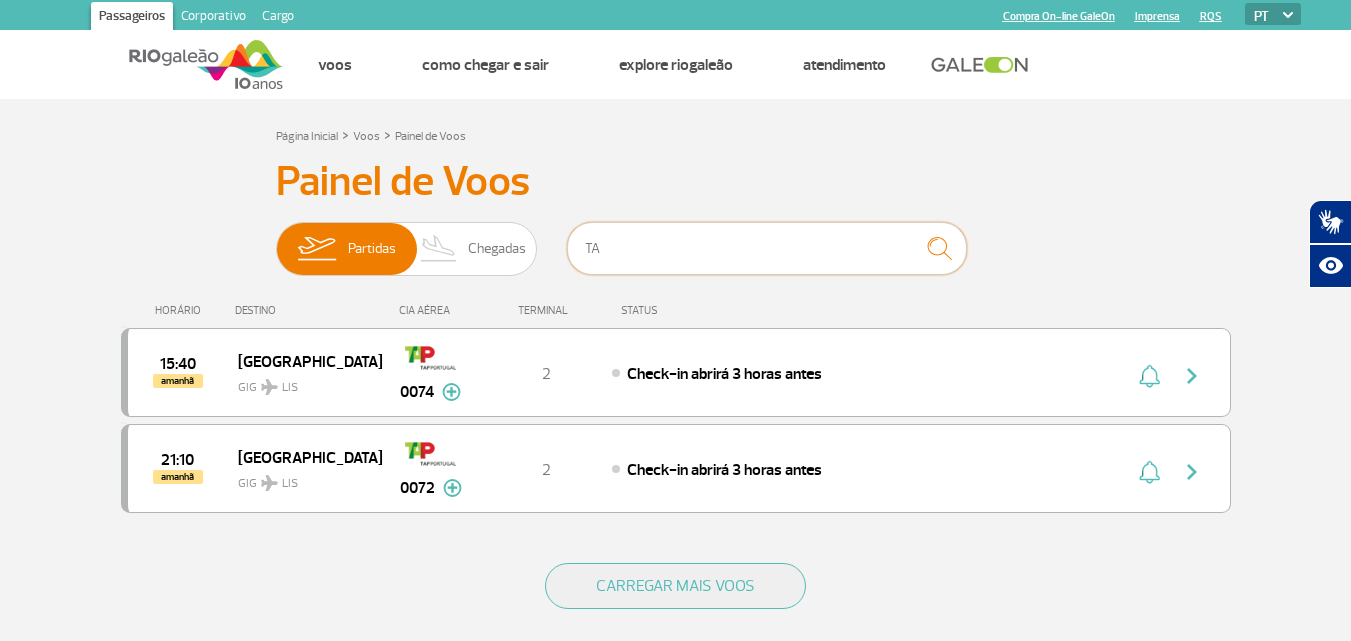 type on "T" 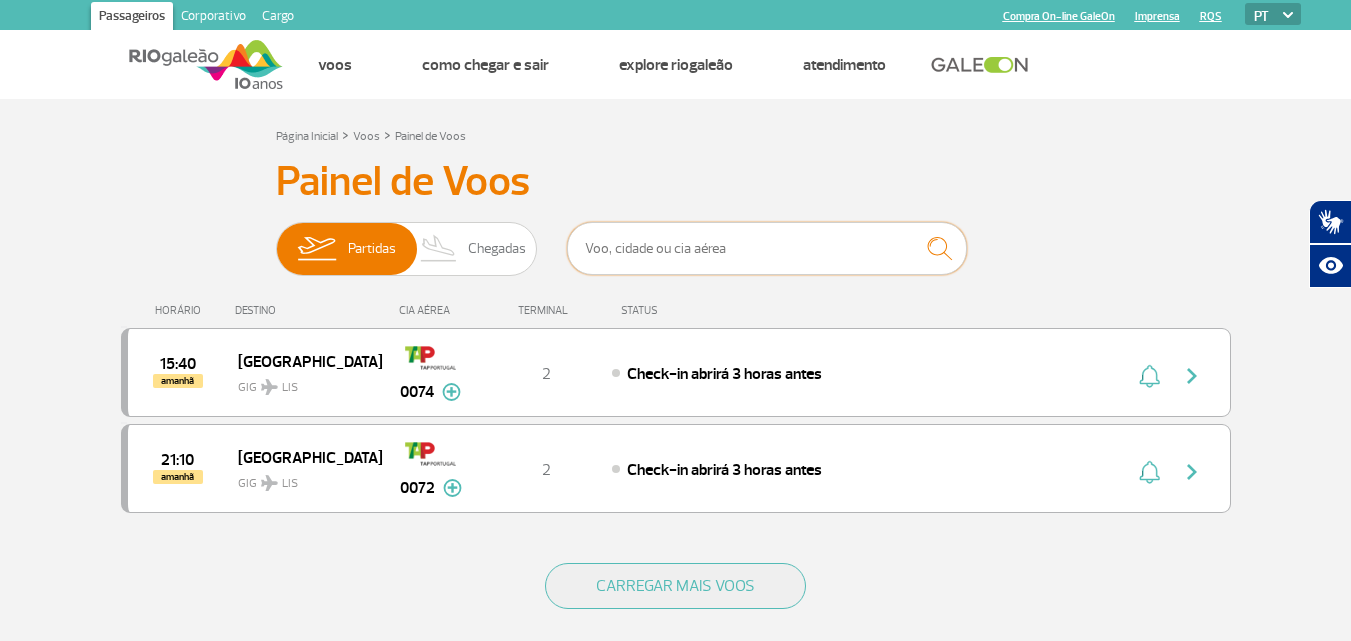 type on "n" 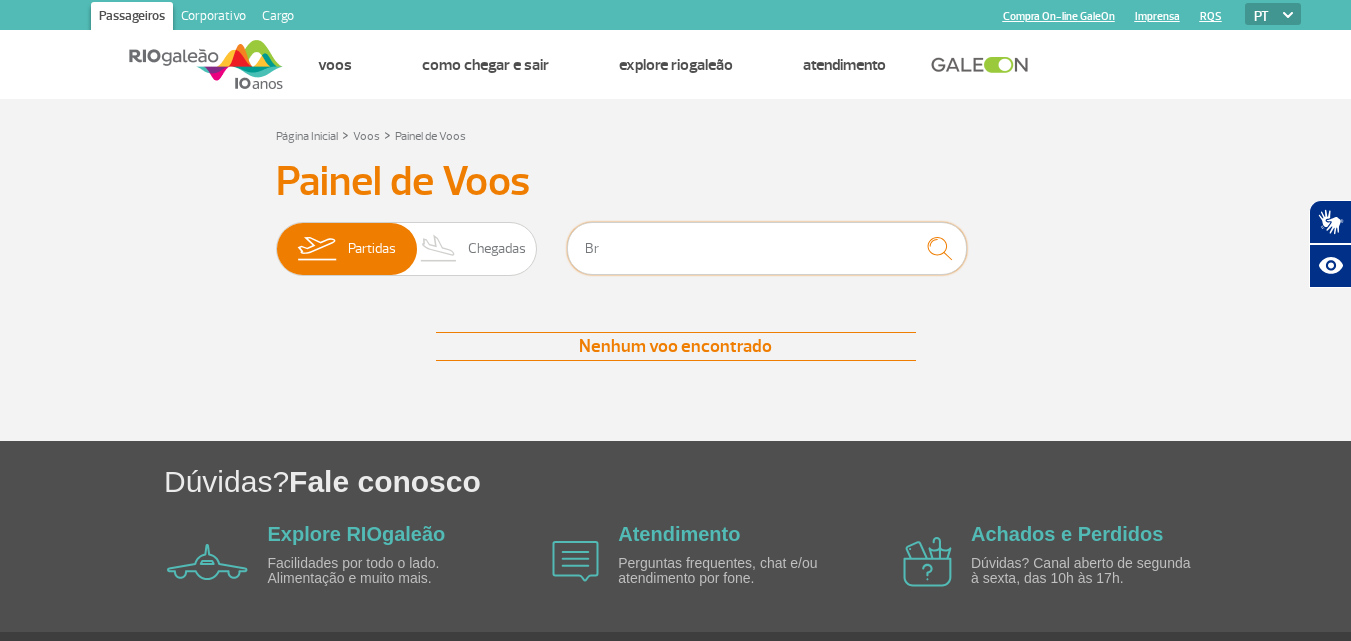 type on "B" 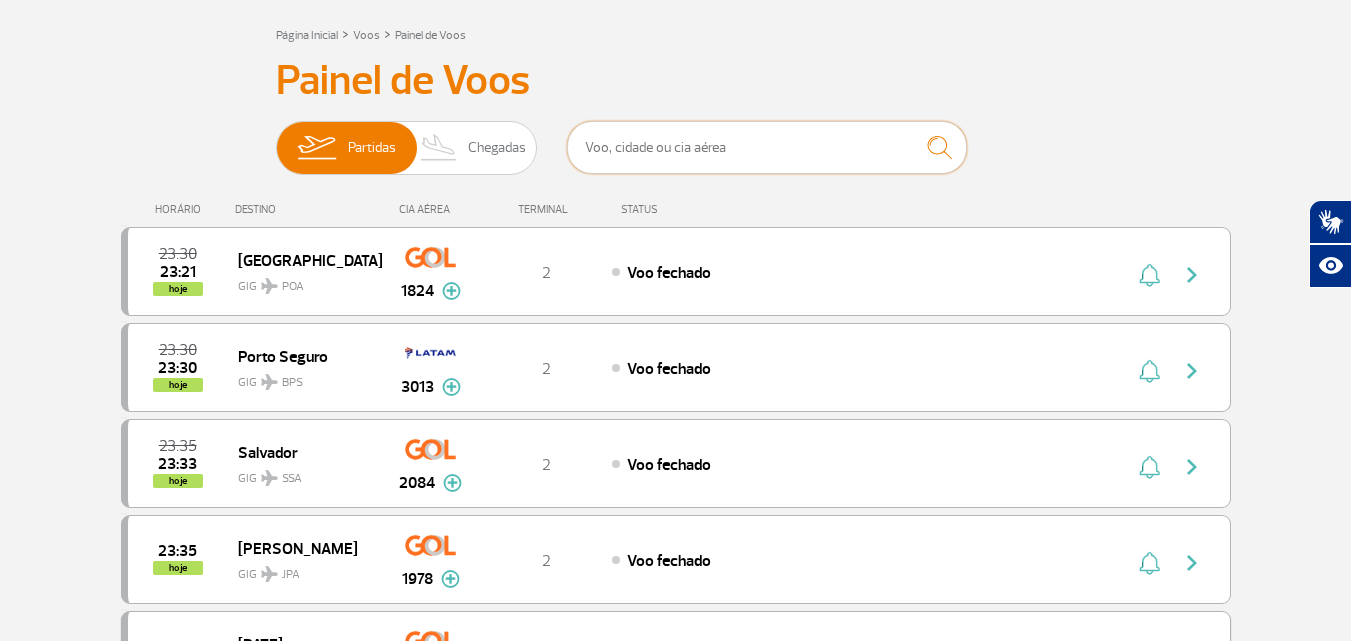 scroll, scrollTop: 0, scrollLeft: 0, axis: both 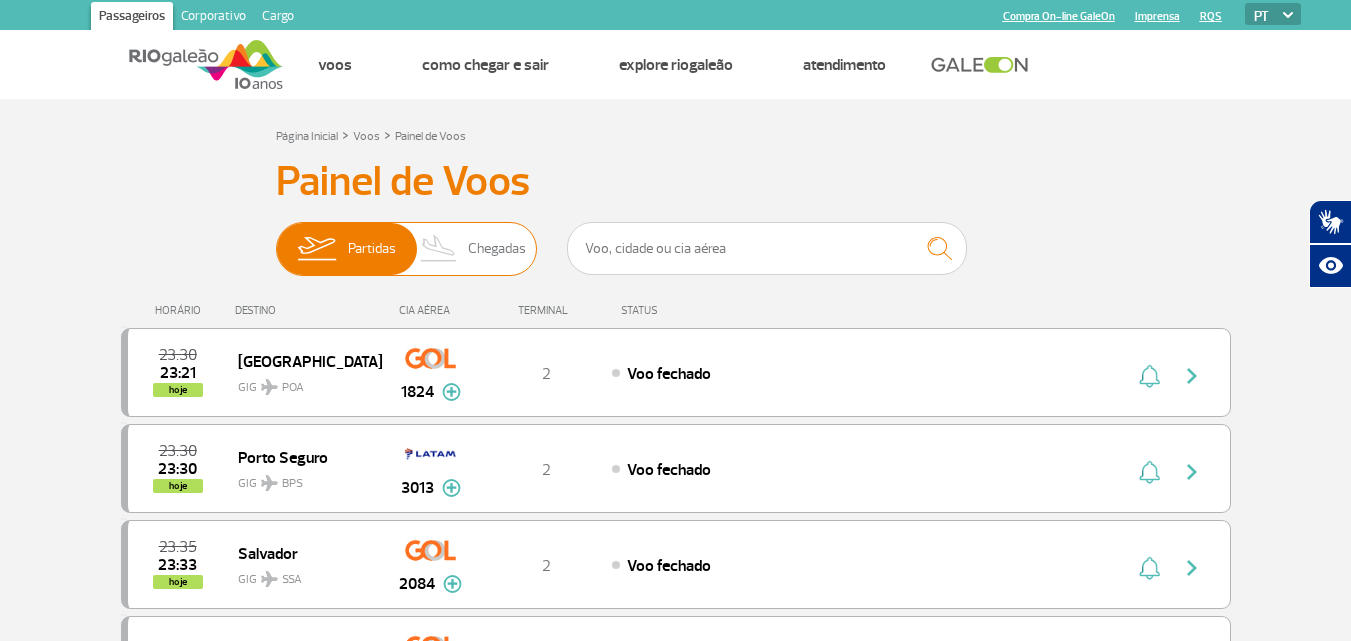 click on "Chegadas" at bounding box center [497, 249] 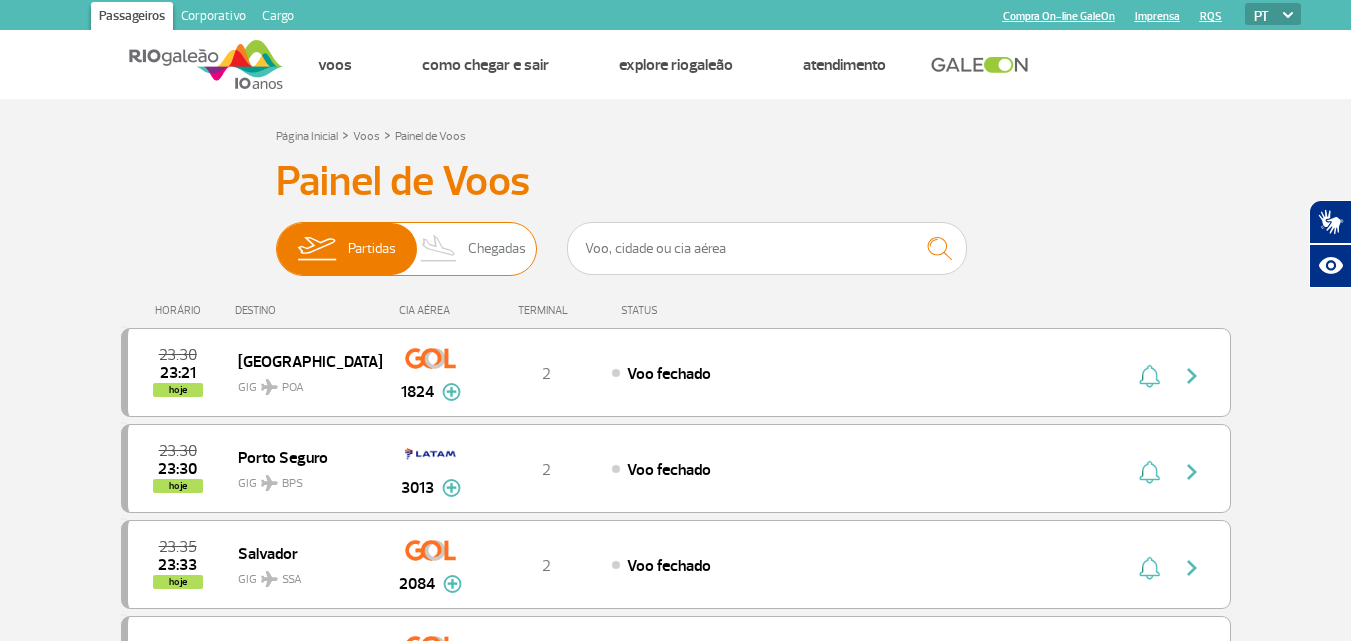 click on "Partidas   Chegadas" at bounding box center (276, 239) 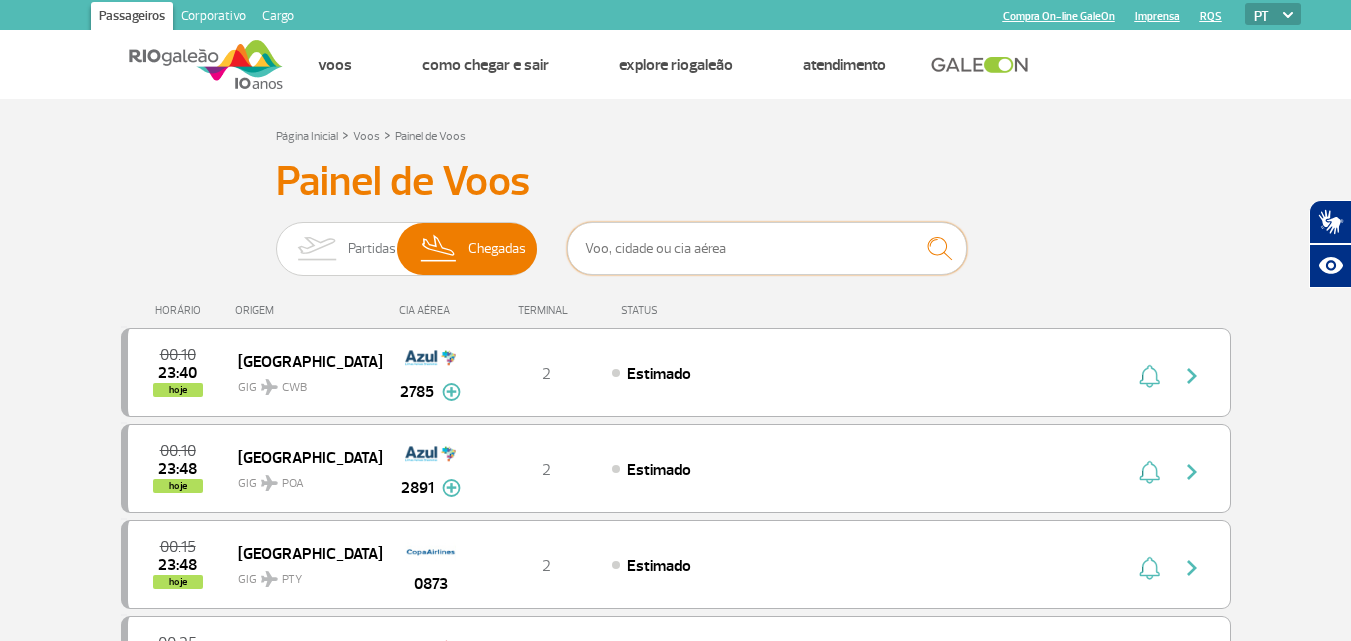 click at bounding box center [767, 248] 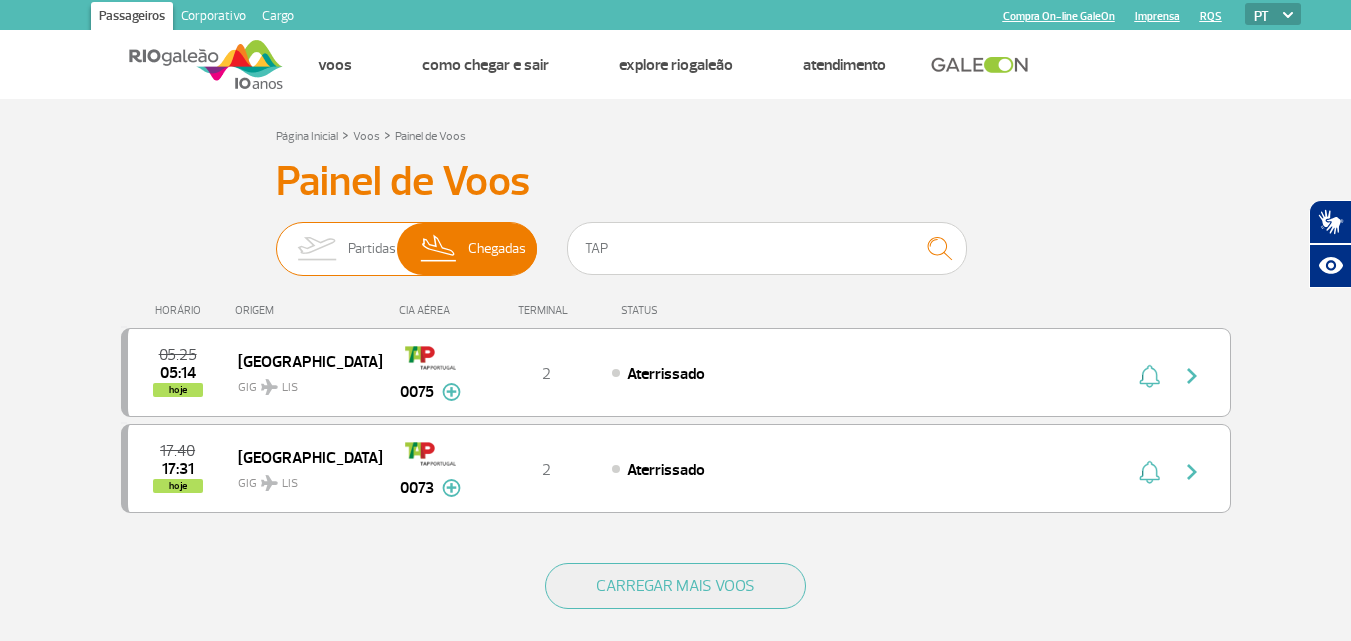 click at bounding box center (316, 249) 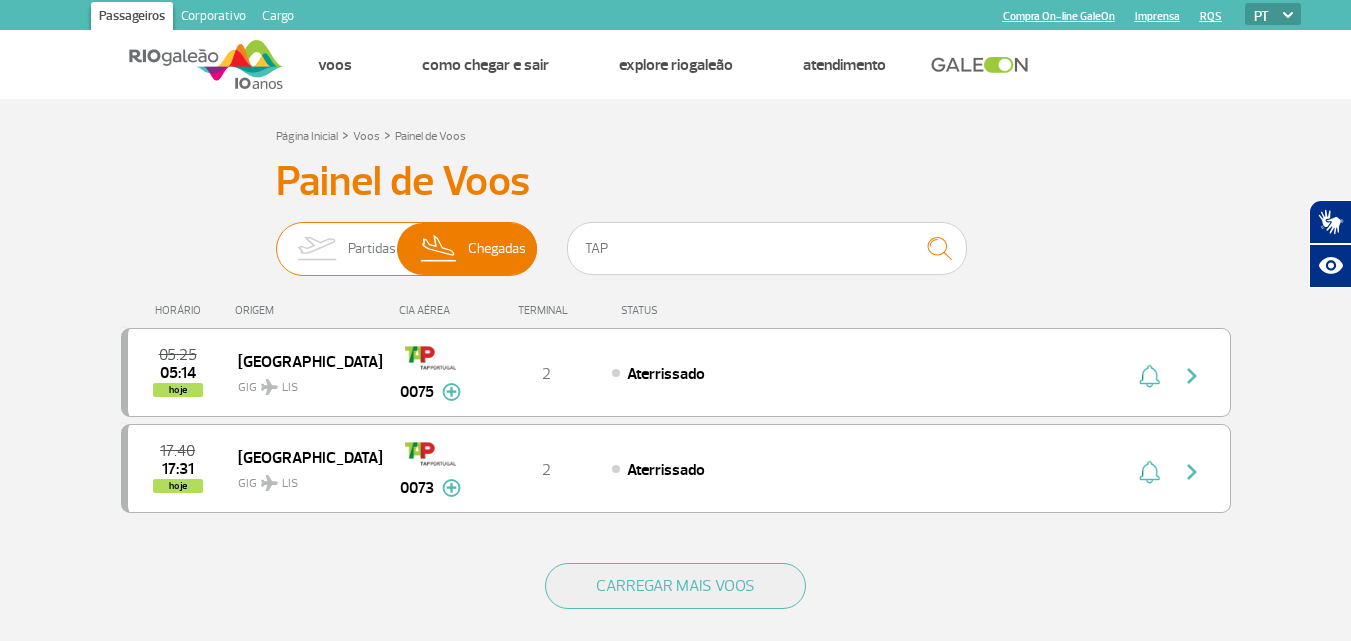 click on "Partidas   Chegadas" at bounding box center [276, 239] 